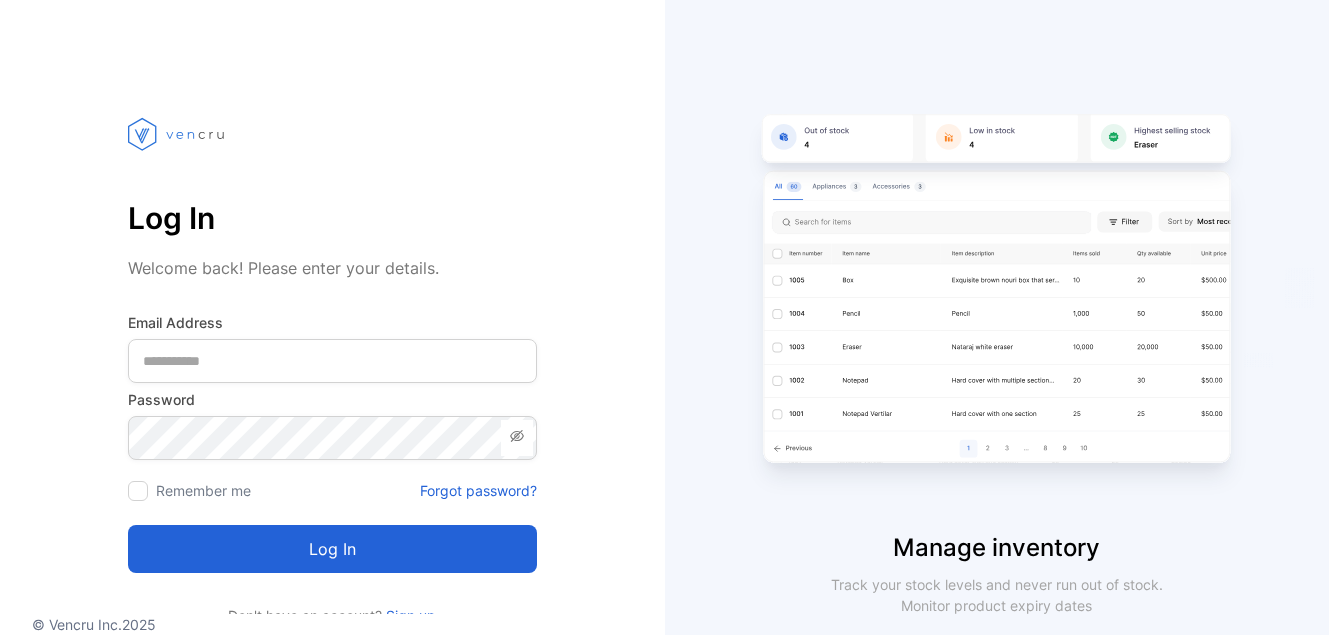 scroll, scrollTop: 0, scrollLeft: 0, axis: both 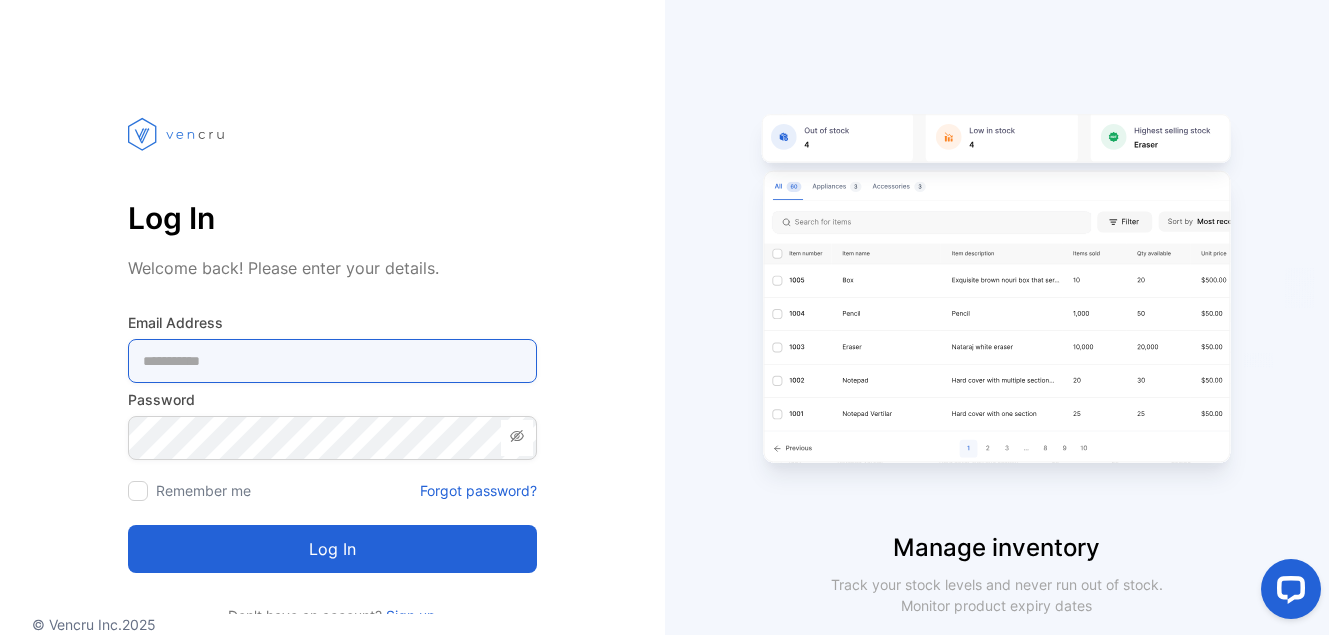 type on "**********" 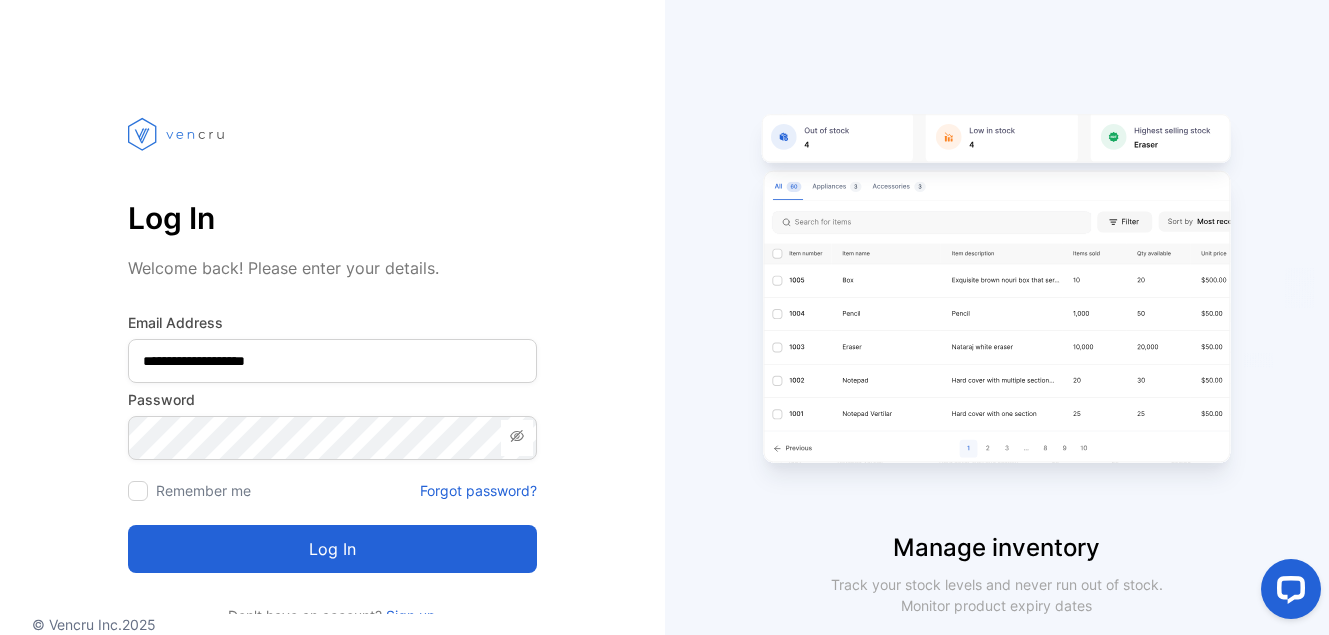 click on "Log in" at bounding box center (332, 549) 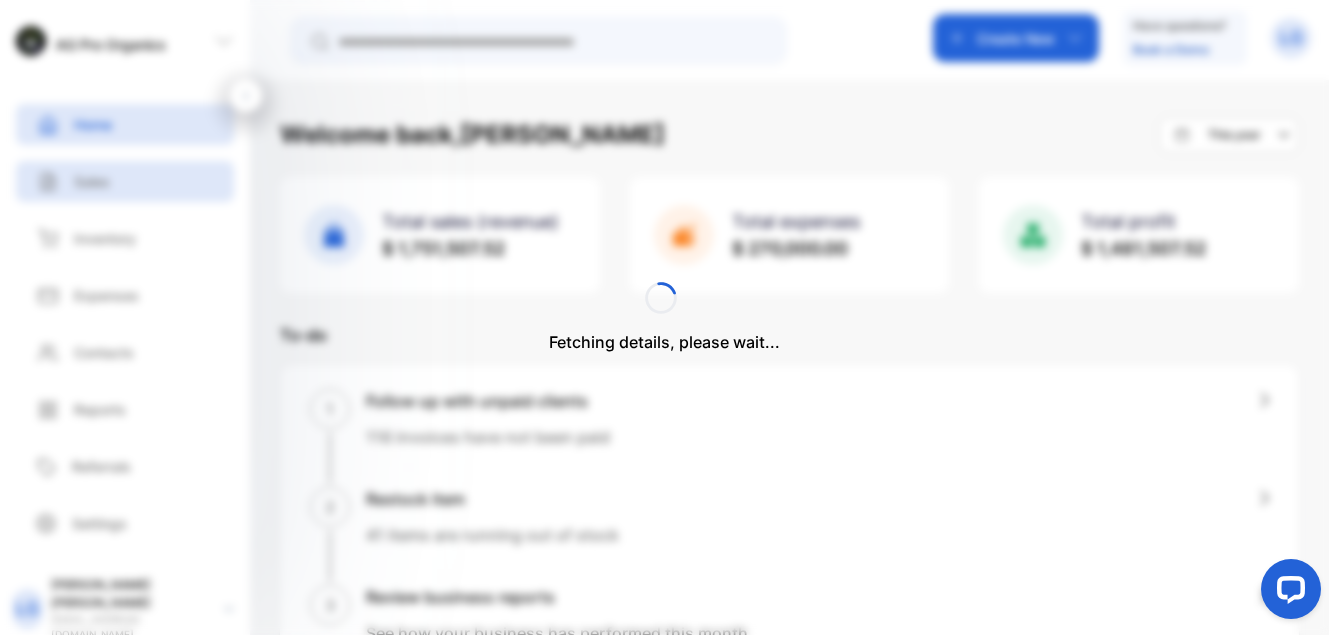 click on "Fetching details, please wait..." at bounding box center (664, 317) 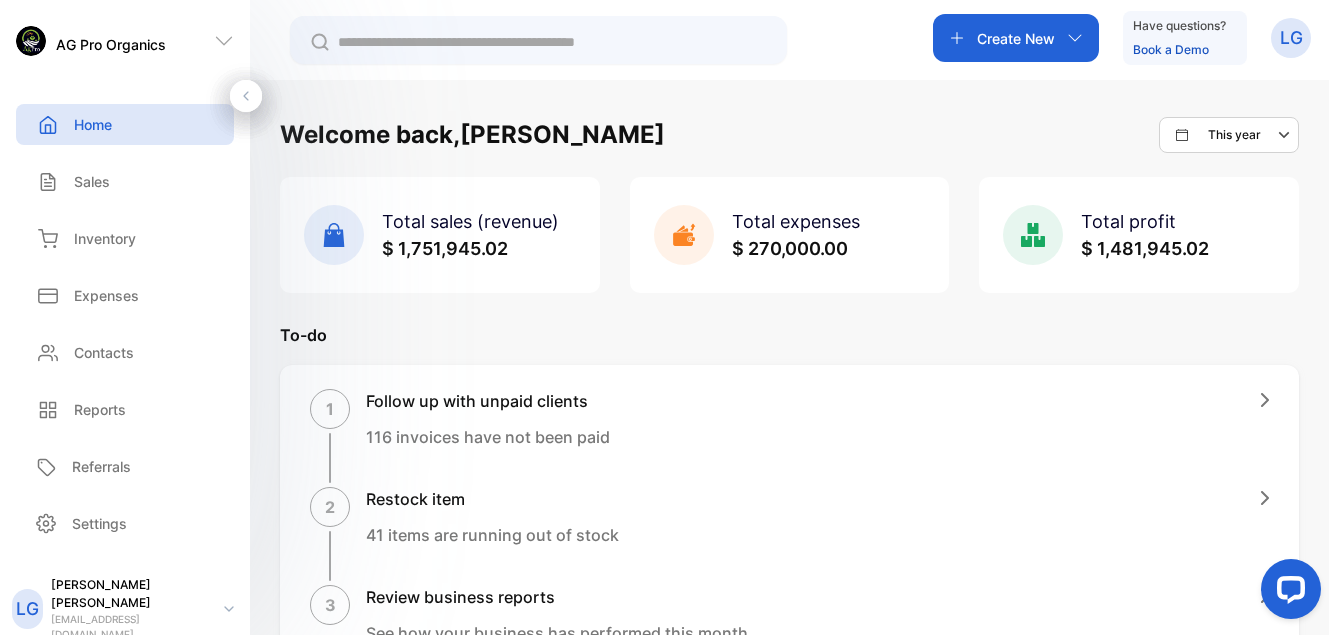 click on "Create New" at bounding box center (1016, 38) 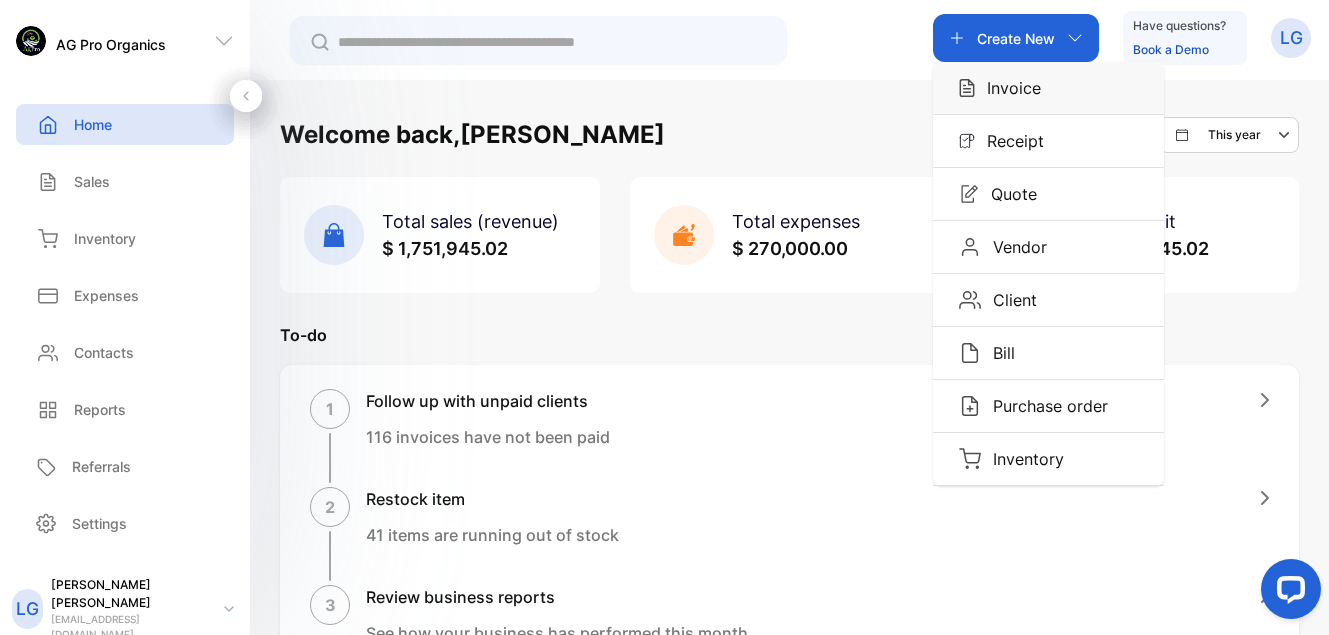 click on "Invoice" at bounding box center (1008, 88) 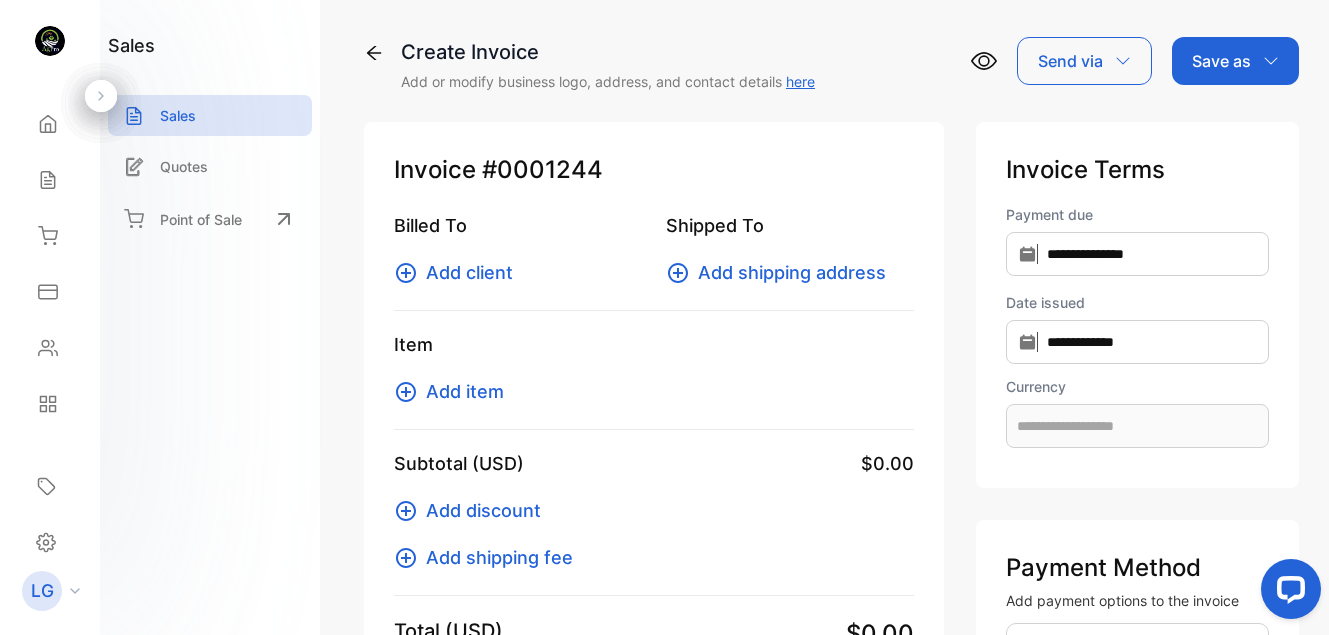 type on "**********" 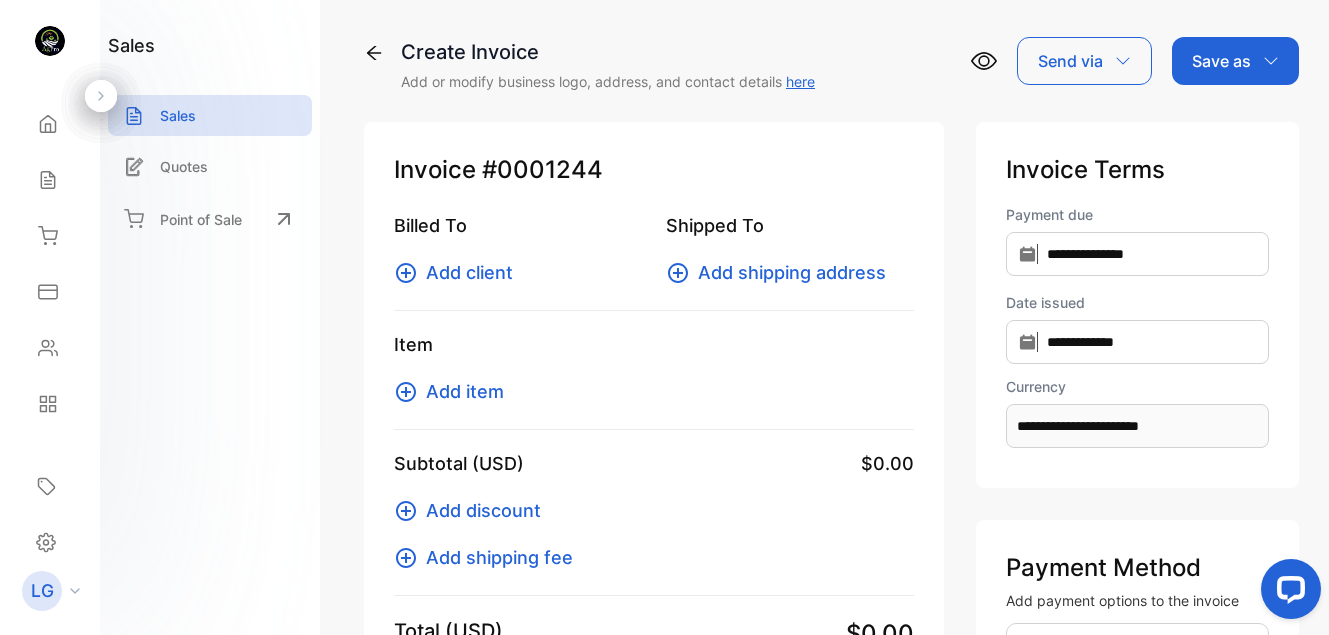 click on "Create Invoice   Add or modify business logo, address, and contact details     here   Send via   Save as" at bounding box center (831, 64) 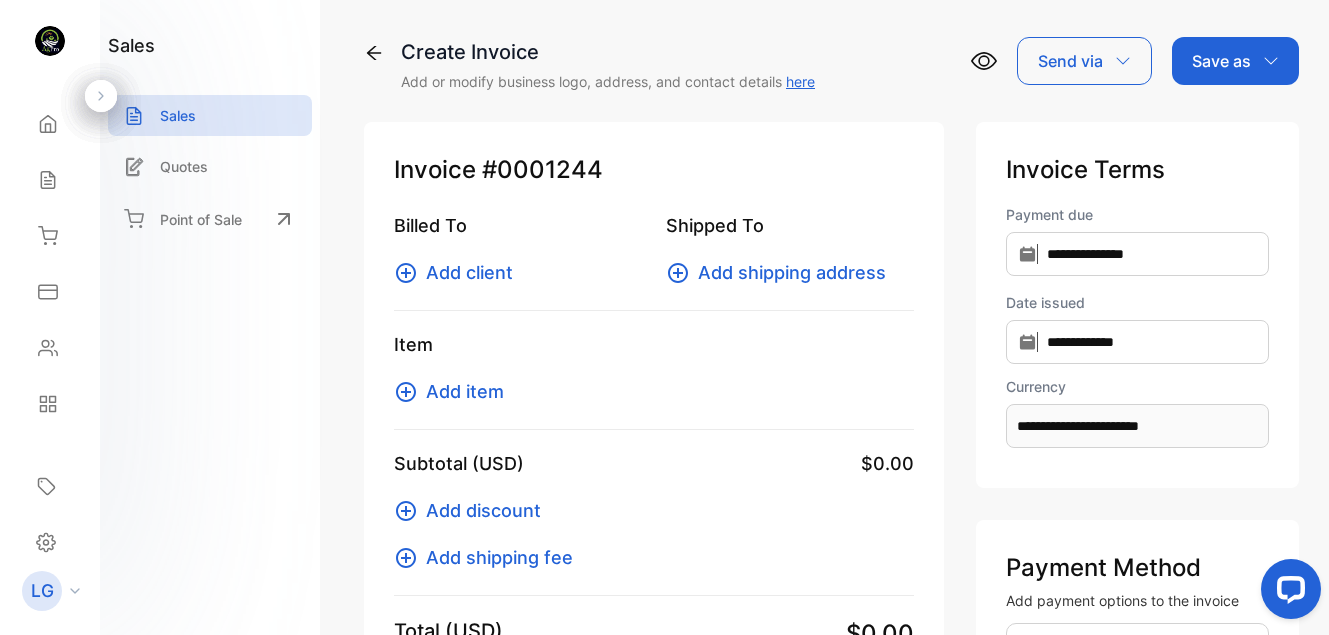 click on "Add client" at bounding box center [469, 272] 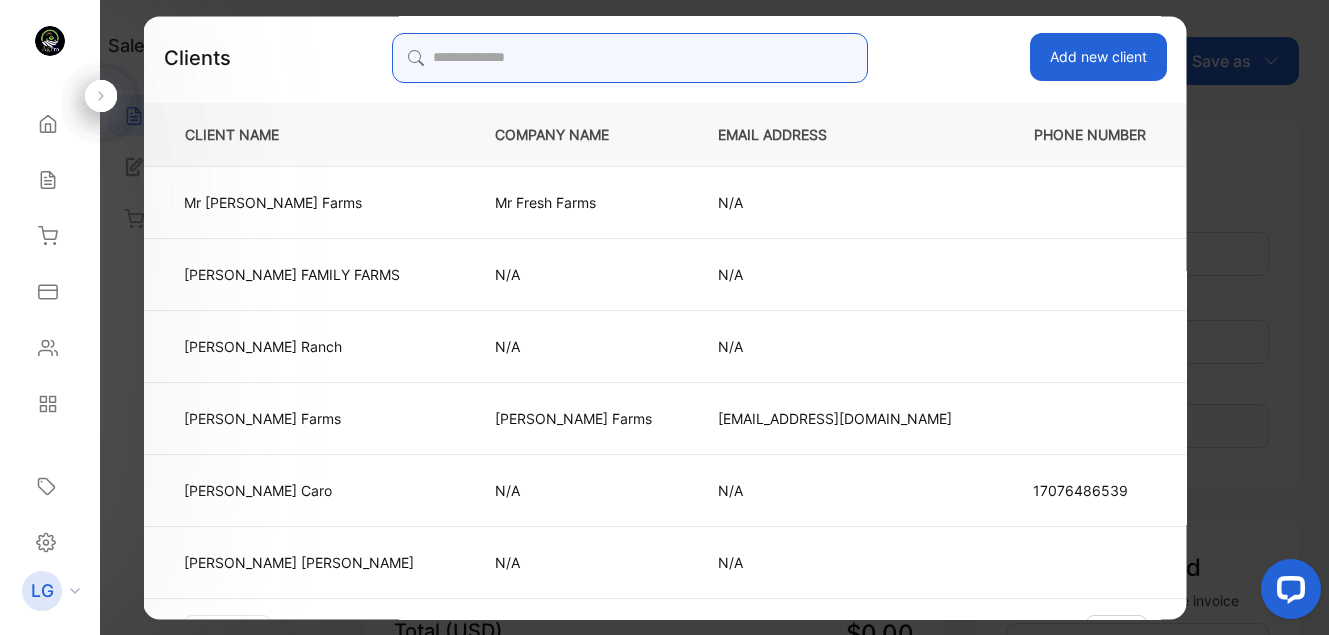click at bounding box center [629, 58] 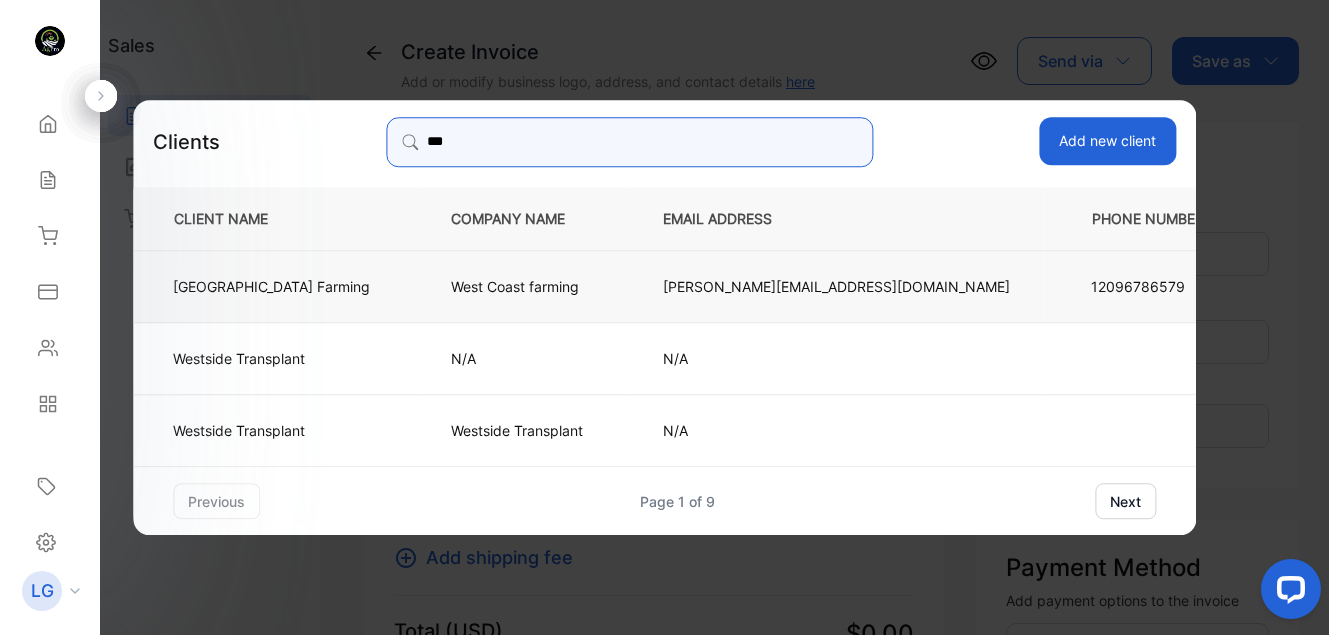 type on "***" 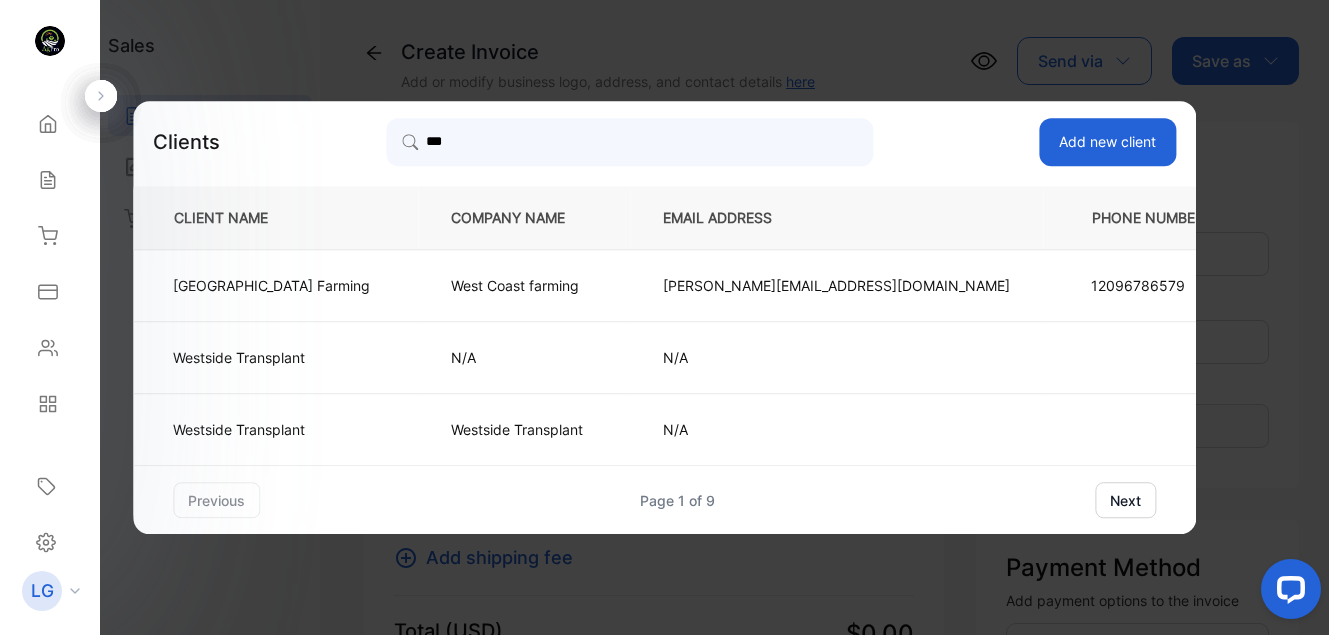 click on "West Coast    Farming" at bounding box center (275, 286) 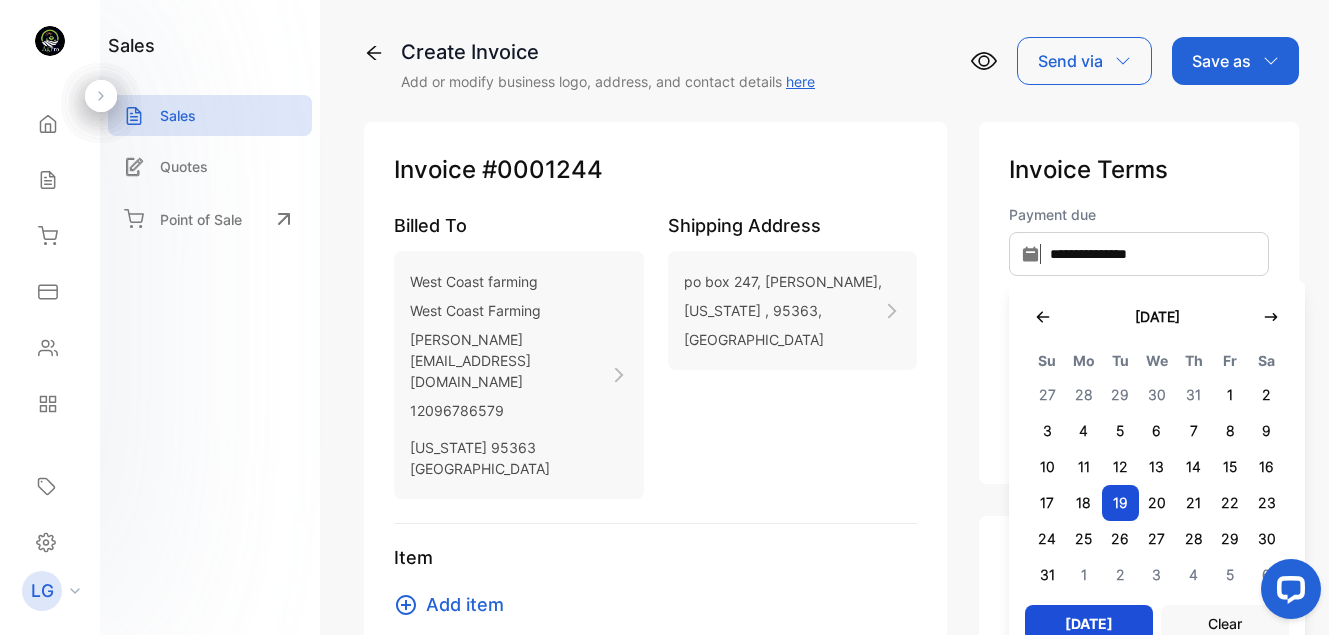 click on "Add item" at bounding box center (465, 604) 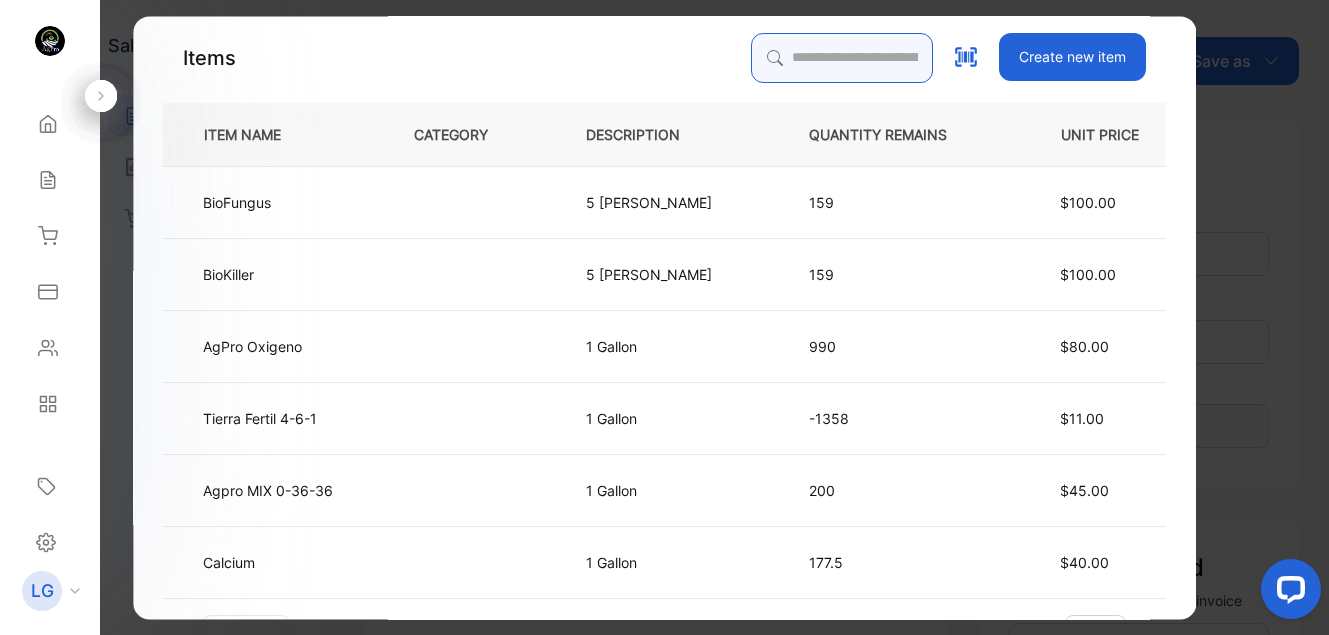 click at bounding box center [842, 58] 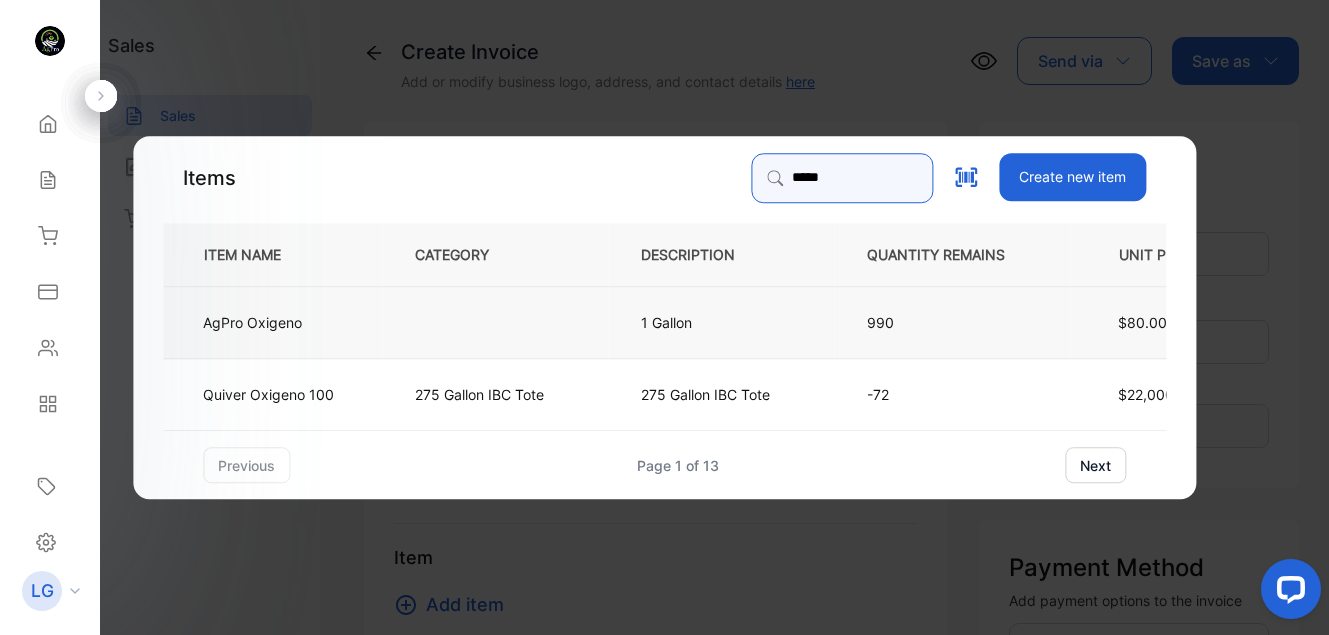 type on "*****" 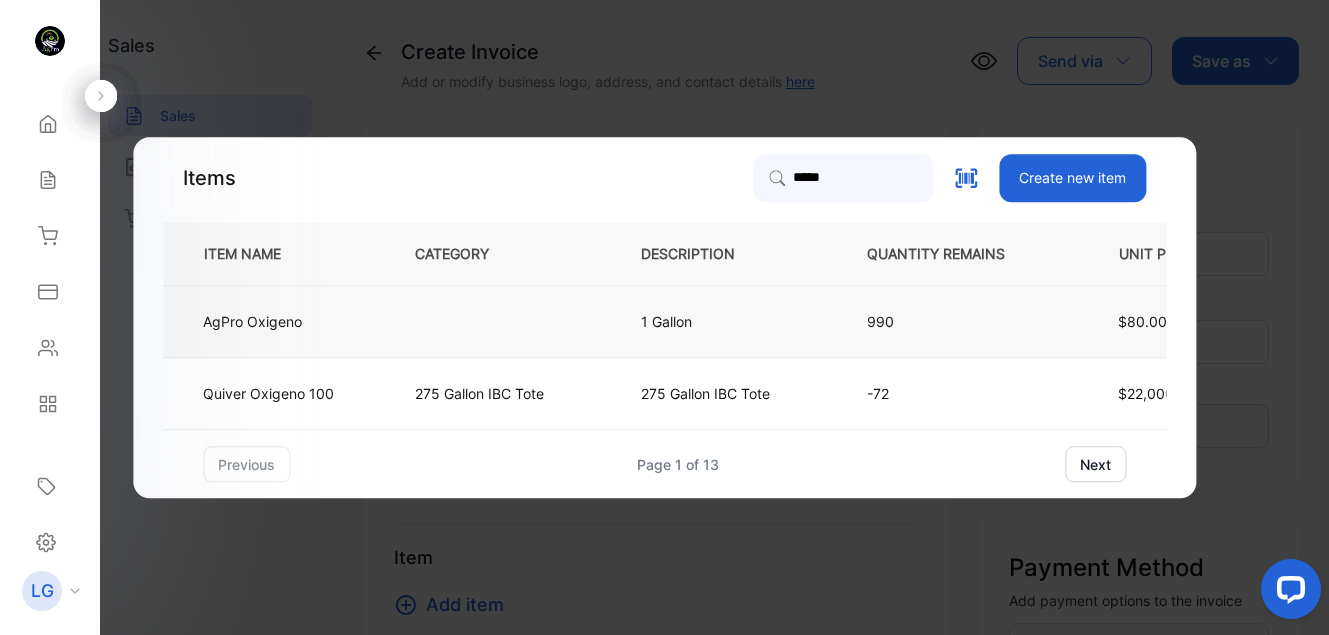 click on "AgPro Oxigeno" at bounding box center (272, 322) 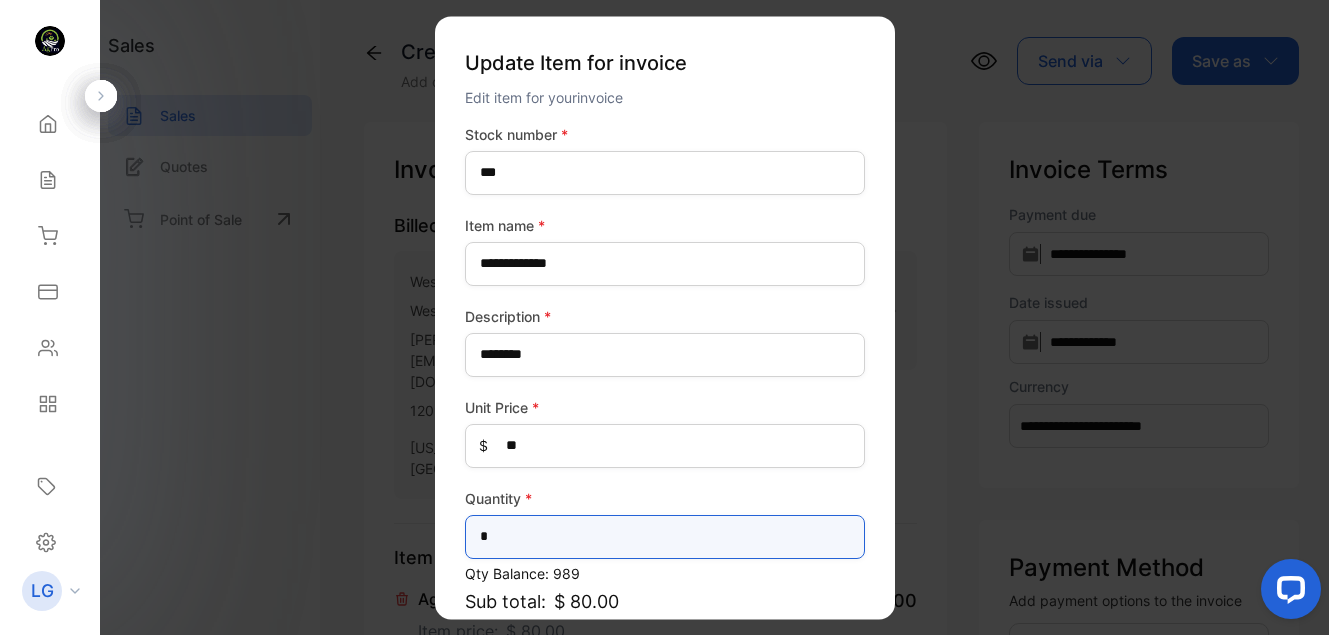 click on "*" at bounding box center [665, 537] 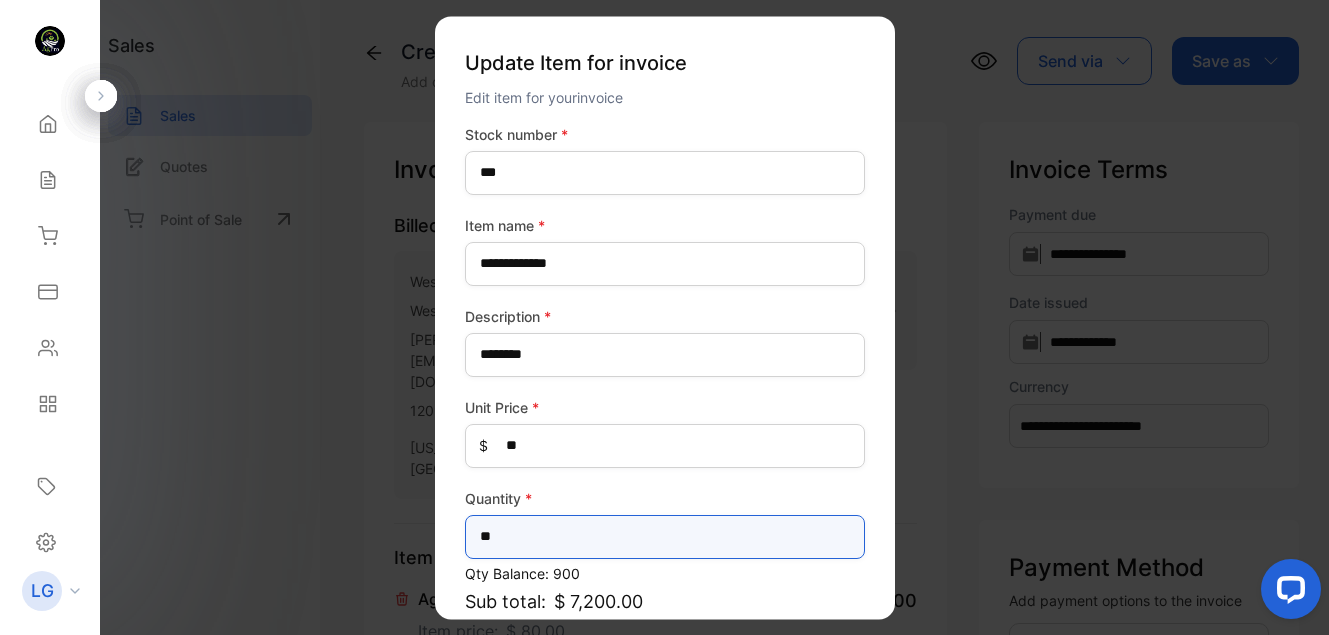 scroll, scrollTop: 187, scrollLeft: 0, axis: vertical 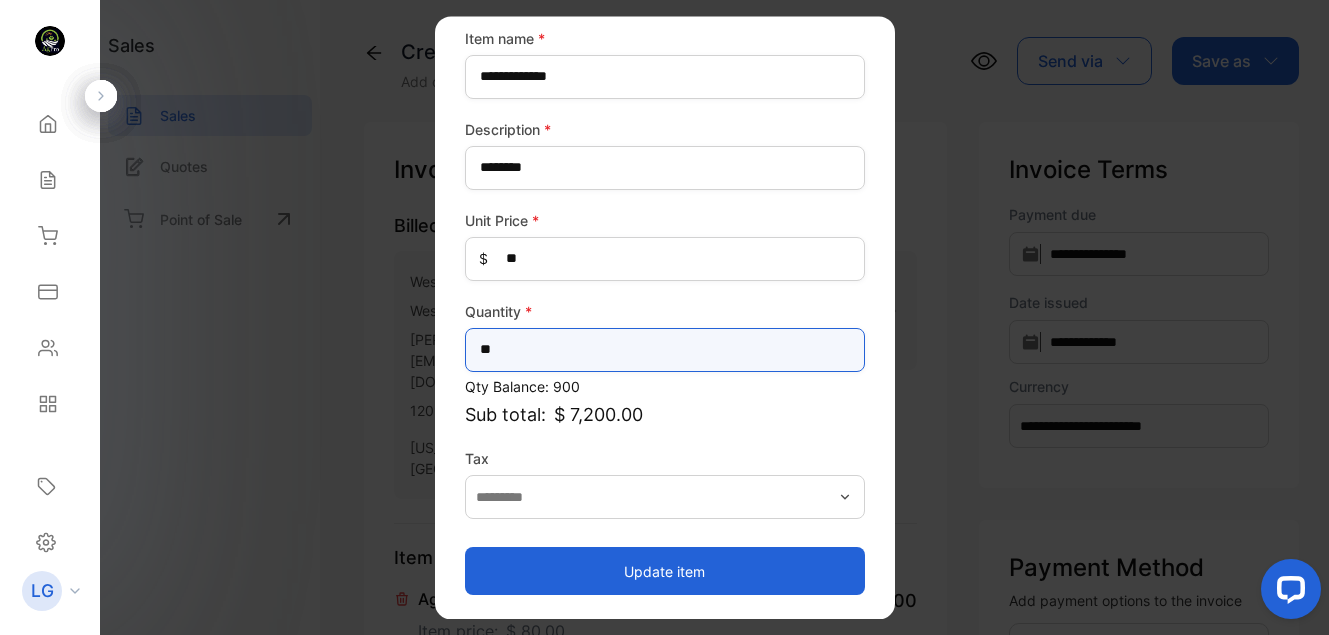 type on "**" 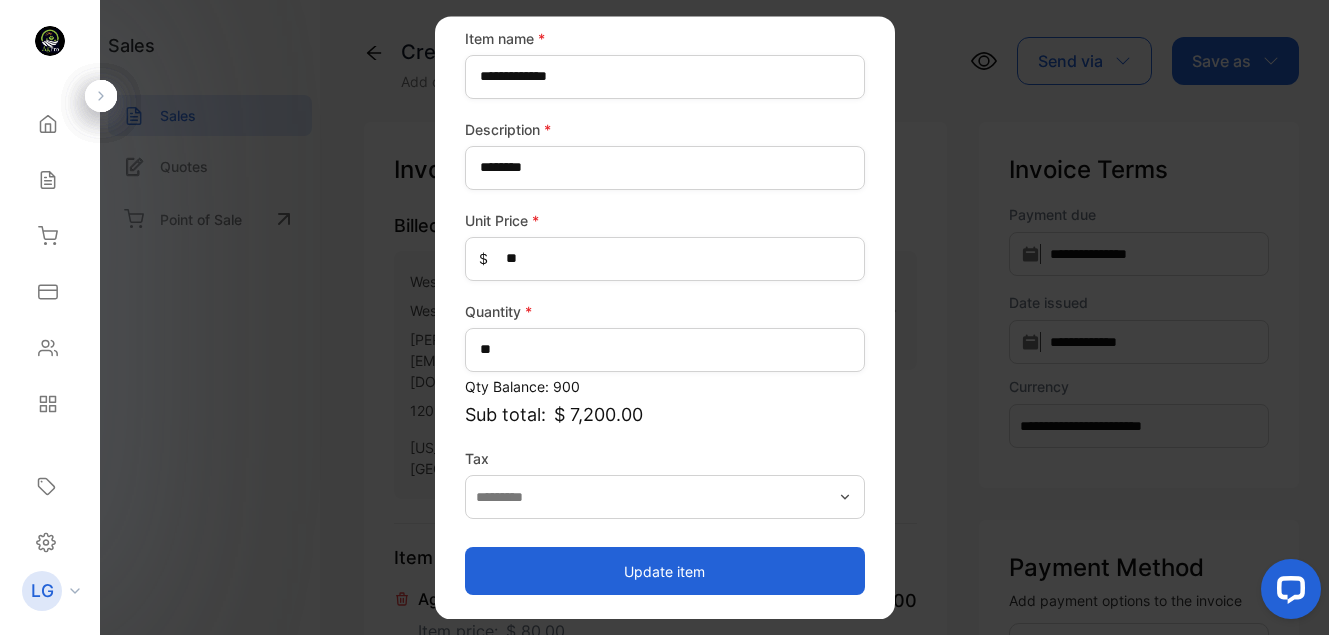 click on "Update item" at bounding box center [665, 571] 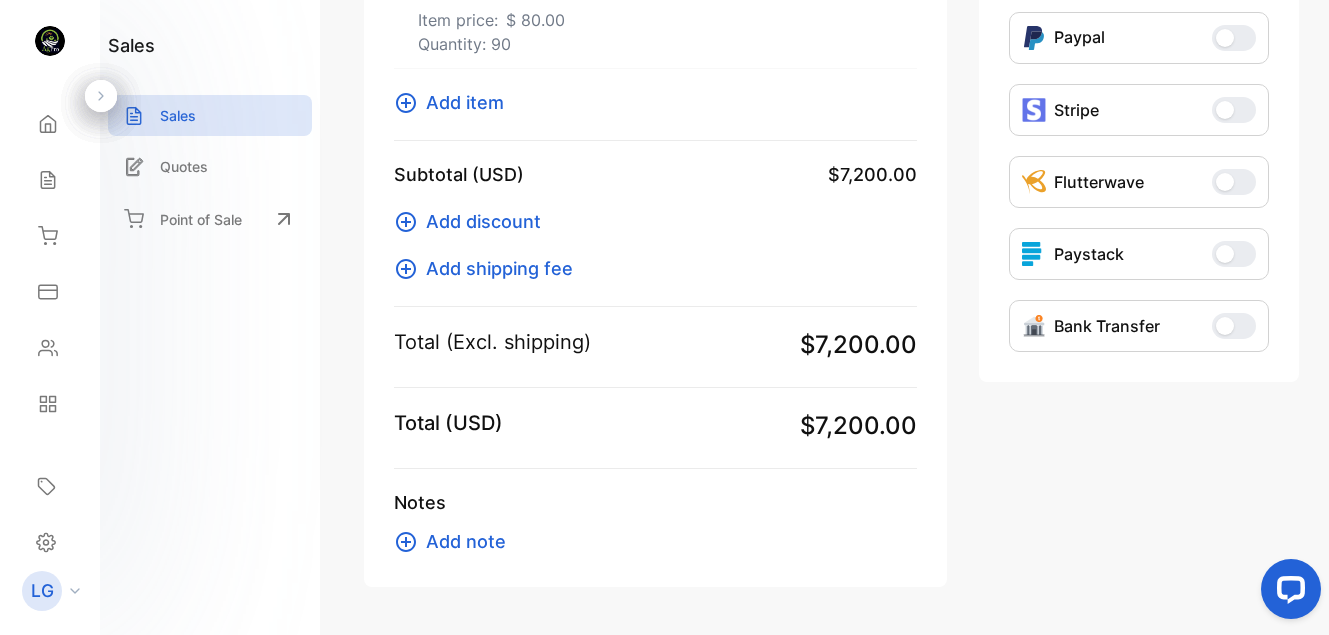 scroll, scrollTop: 633, scrollLeft: 0, axis: vertical 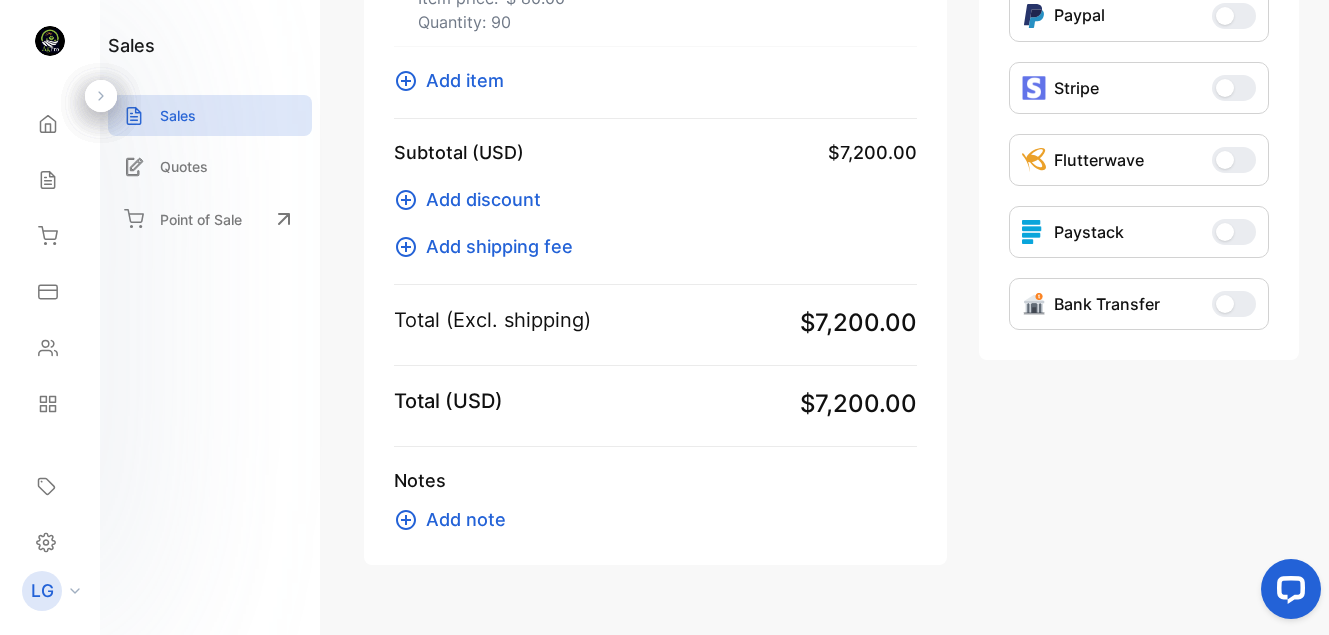 click on "Add item" at bounding box center (465, 80) 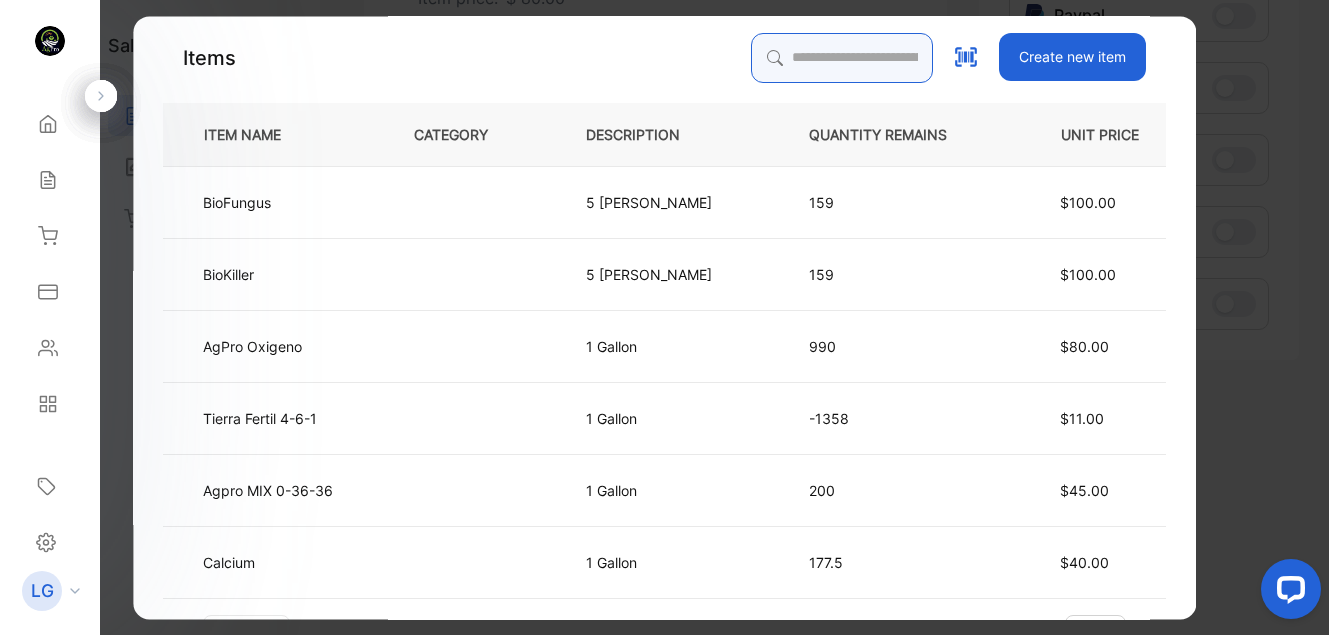 click at bounding box center [842, 58] 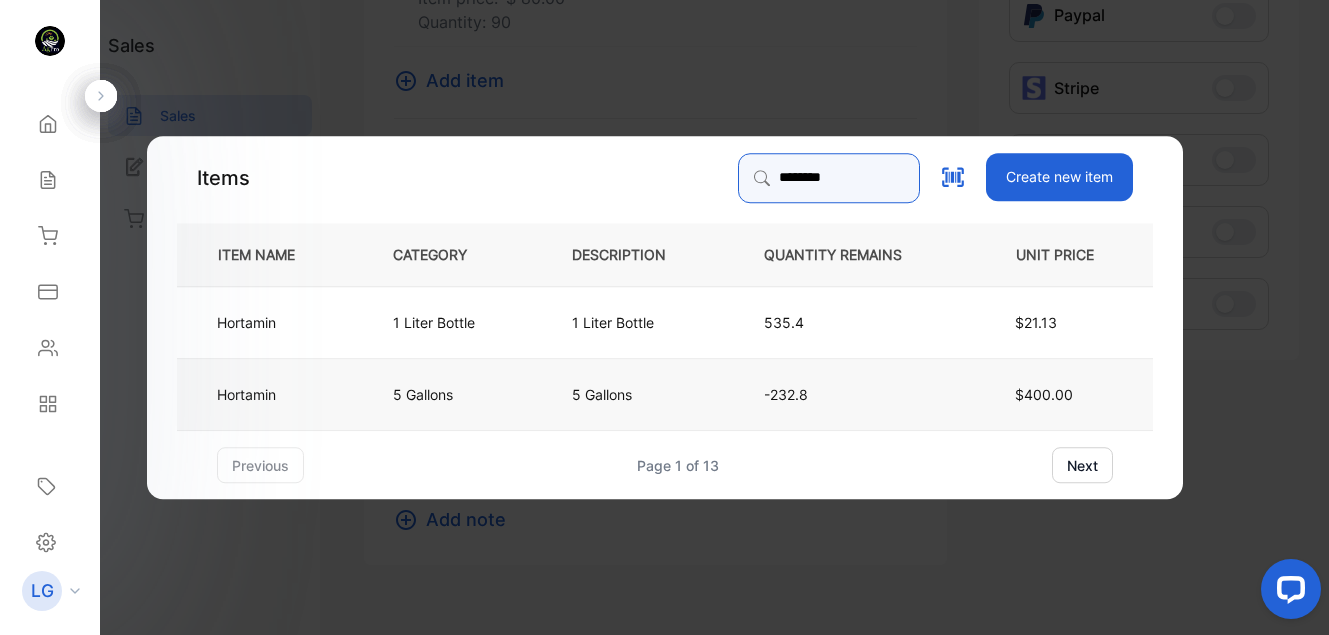 type on "********" 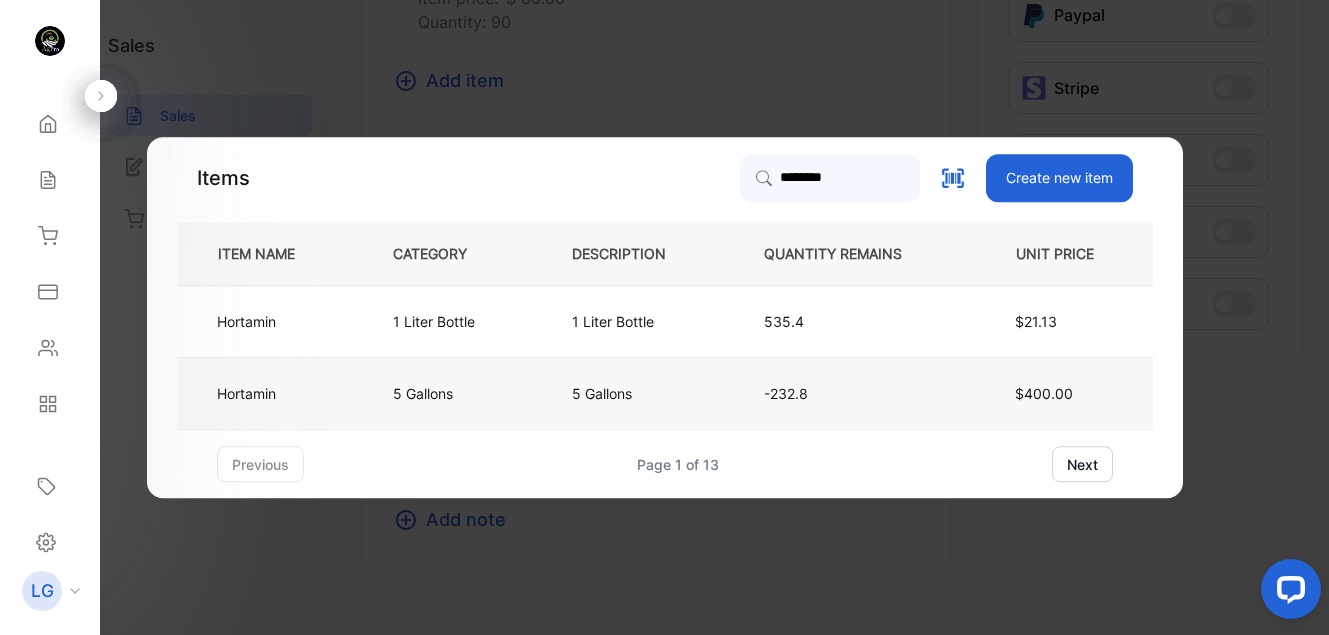 click on "5 Gallons" at bounding box center [449, 394] 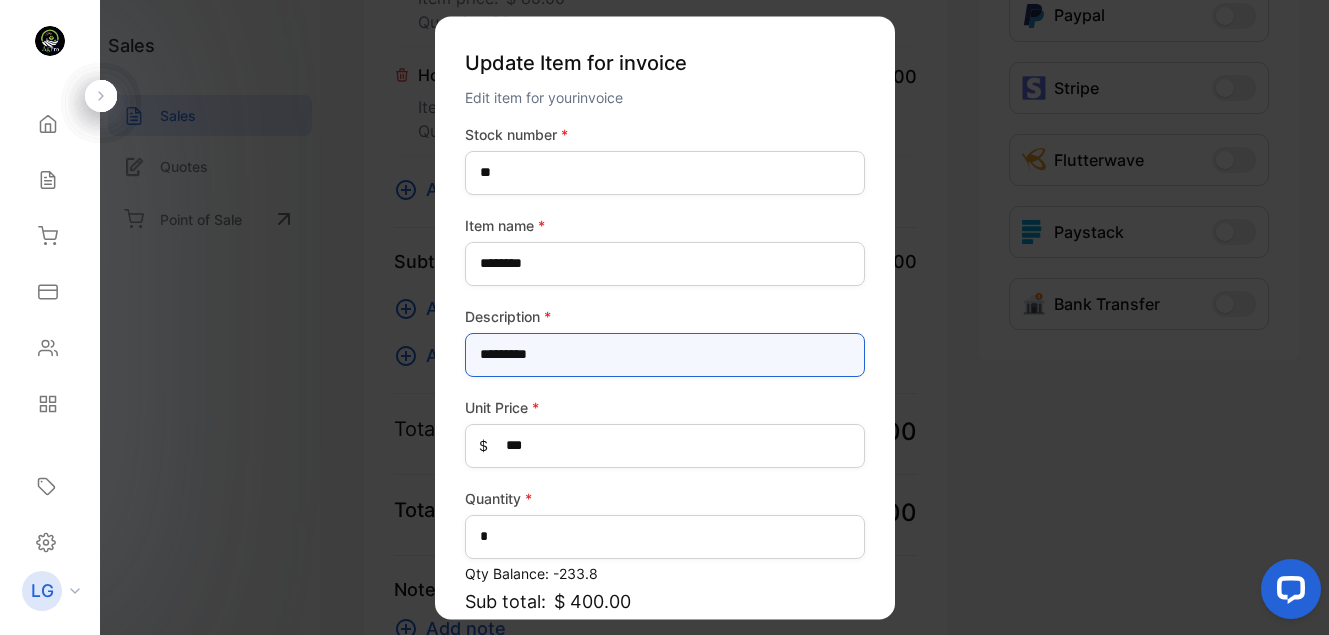click on "*********" at bounding box center [665, 355] 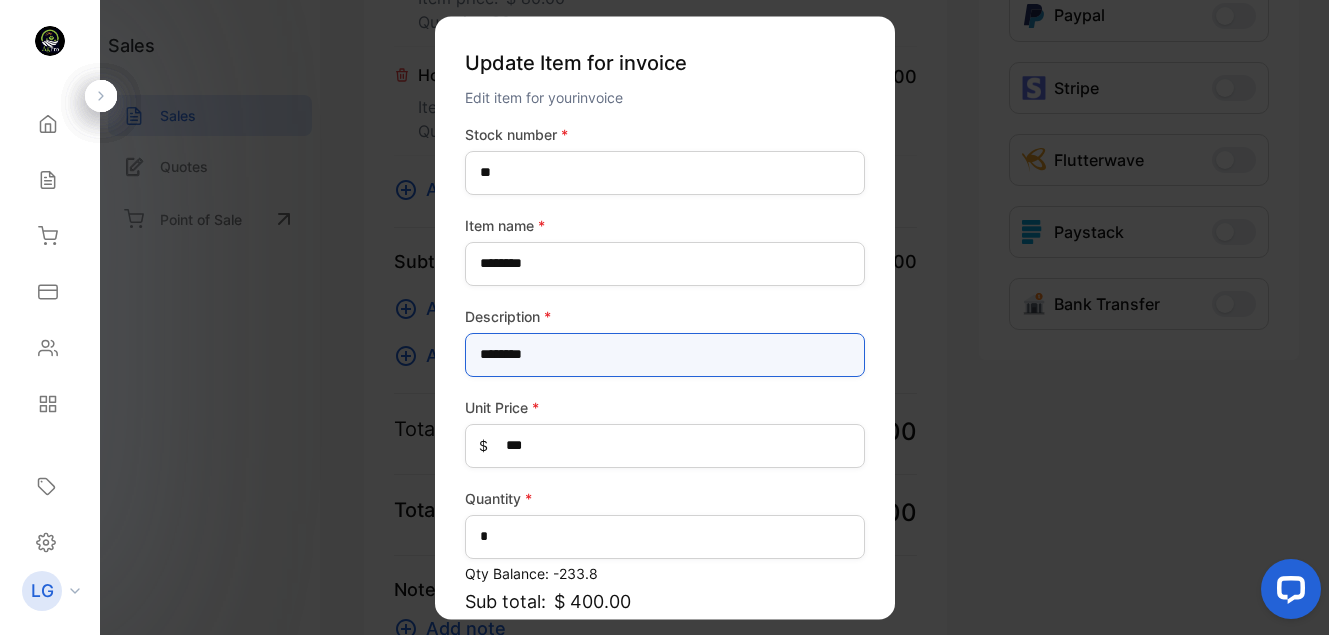 type on "********" 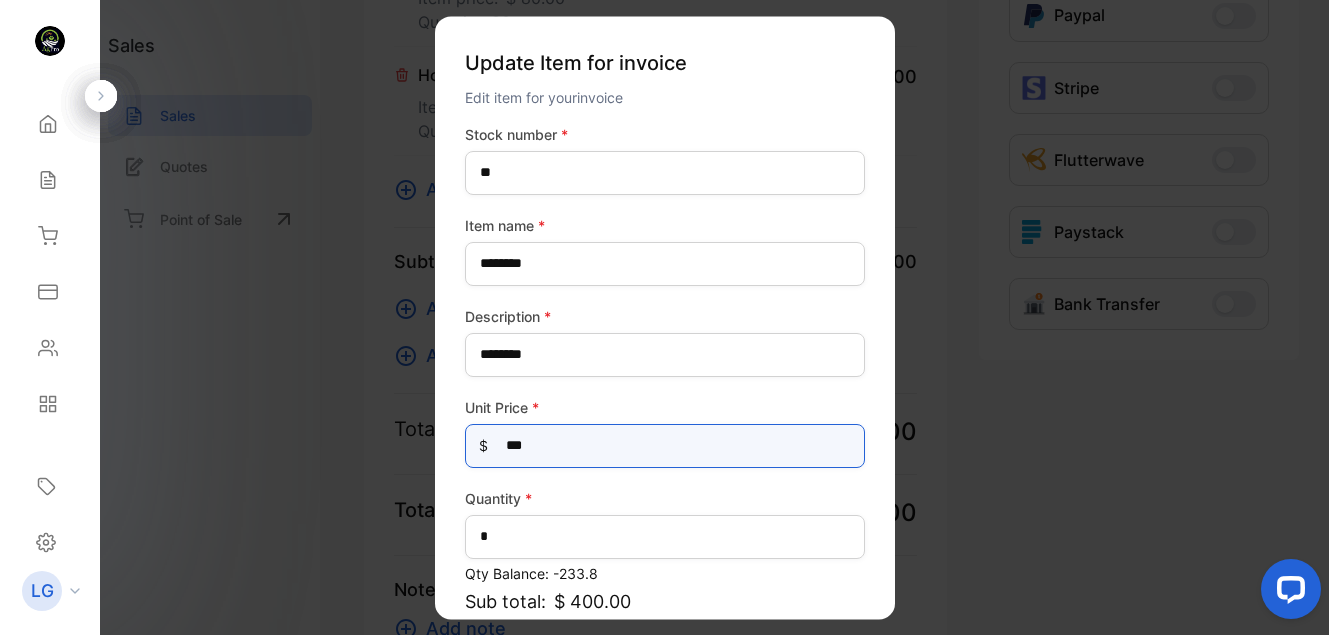 click on "***" at bounding box center (665, 446) 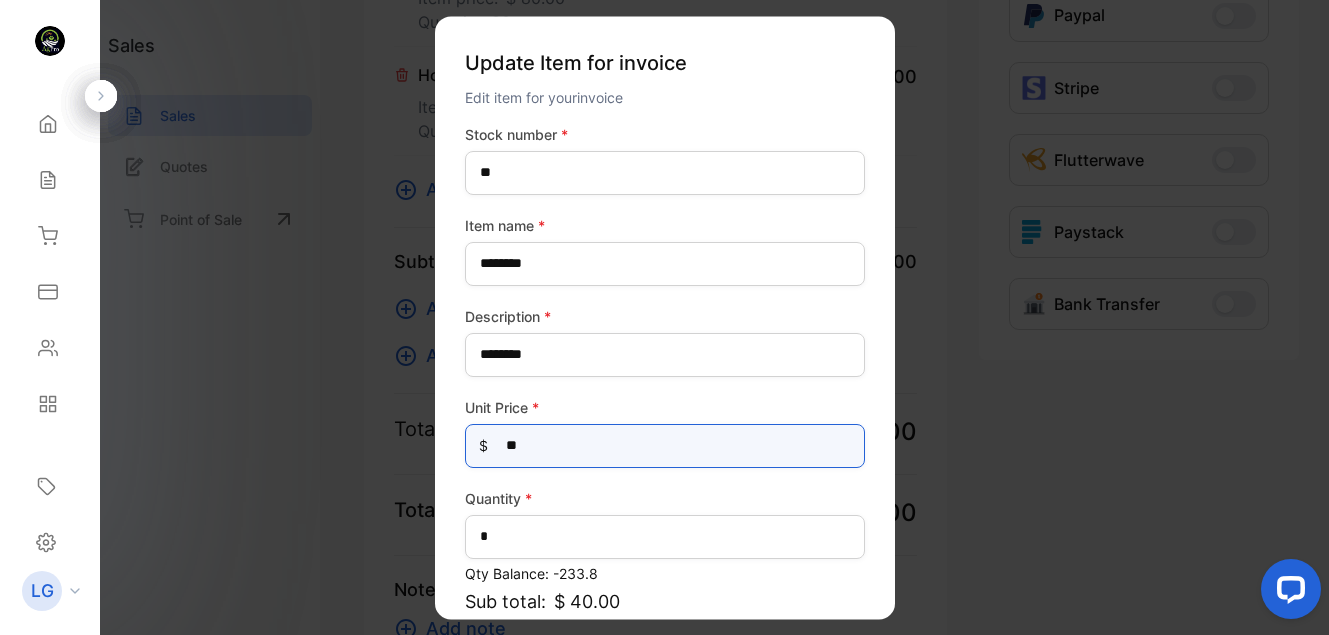 type on "*" 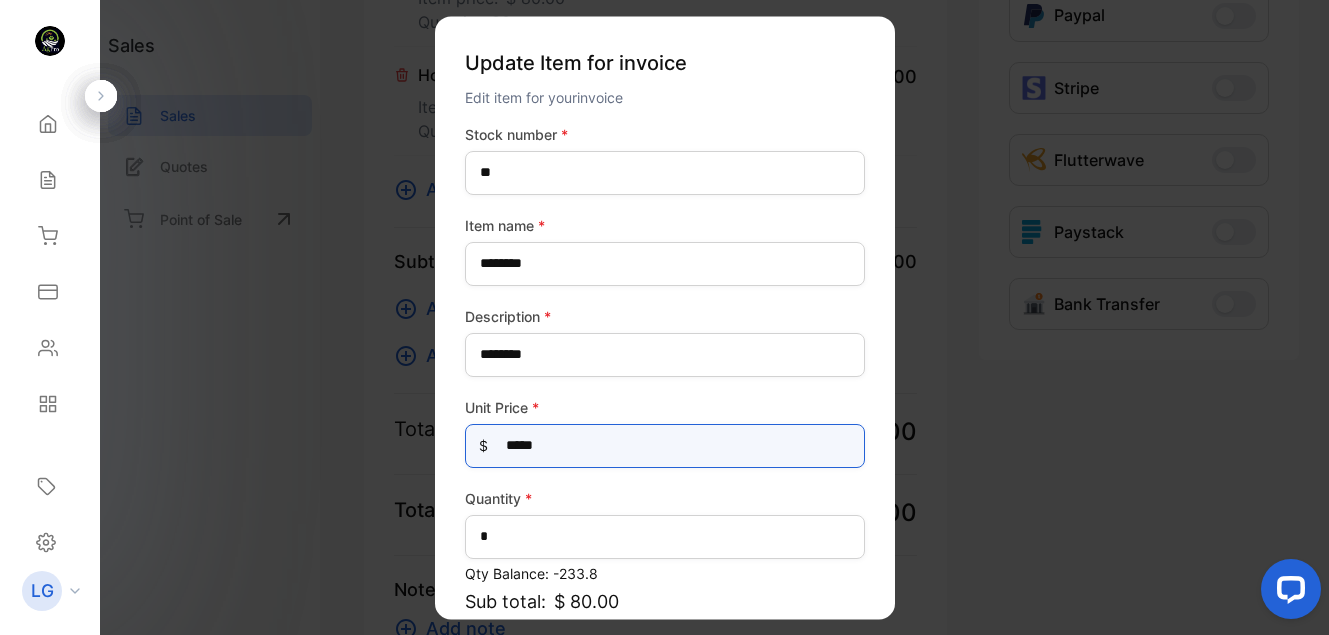 type on "*****" 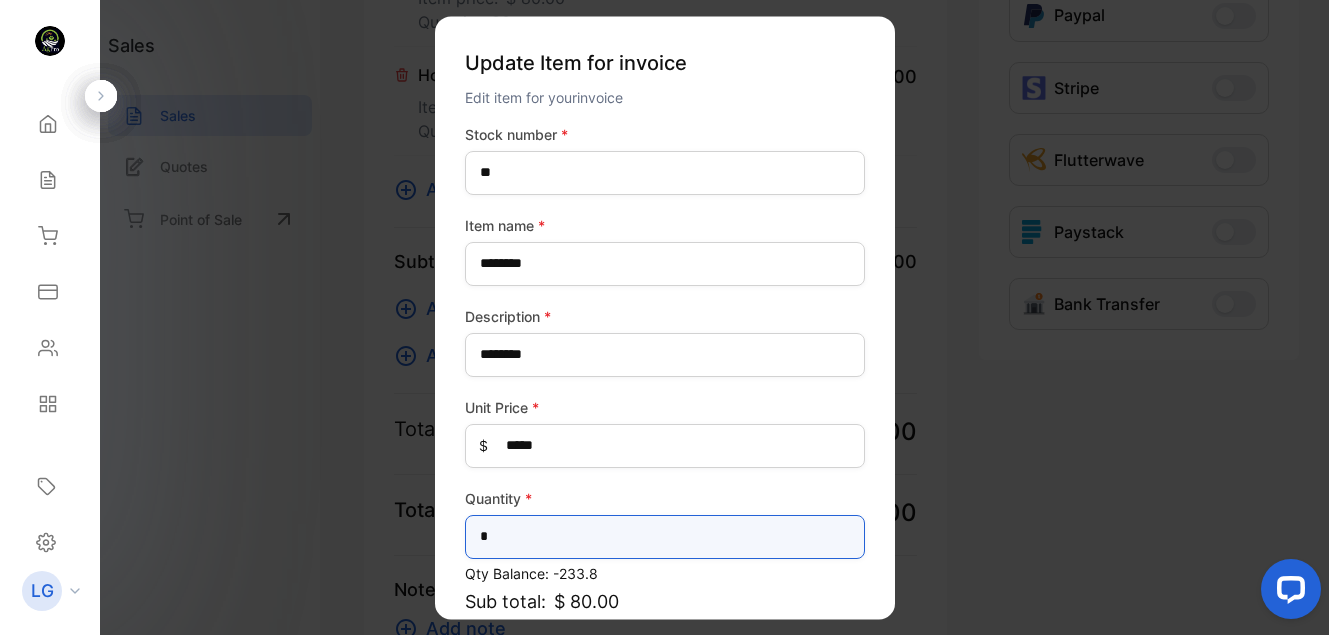 click on "*" at bounding box center [665, 537] 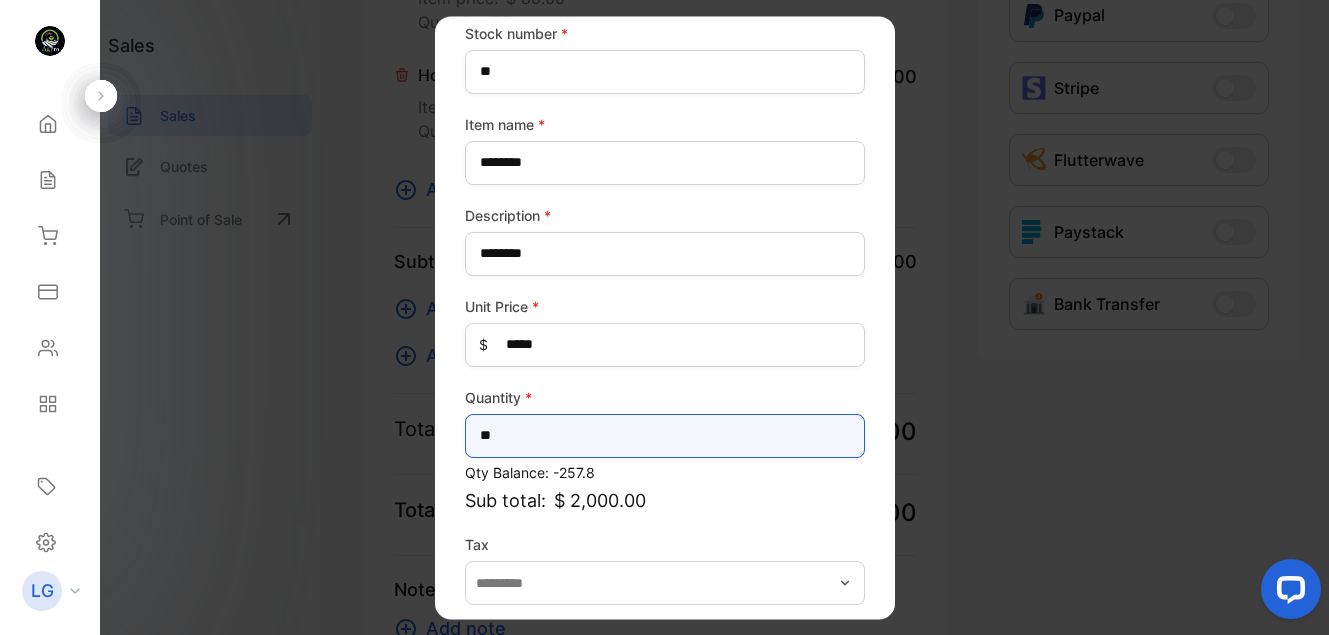 scroll, scrollTop: 187, scrollLeft: 0, axis: vertical 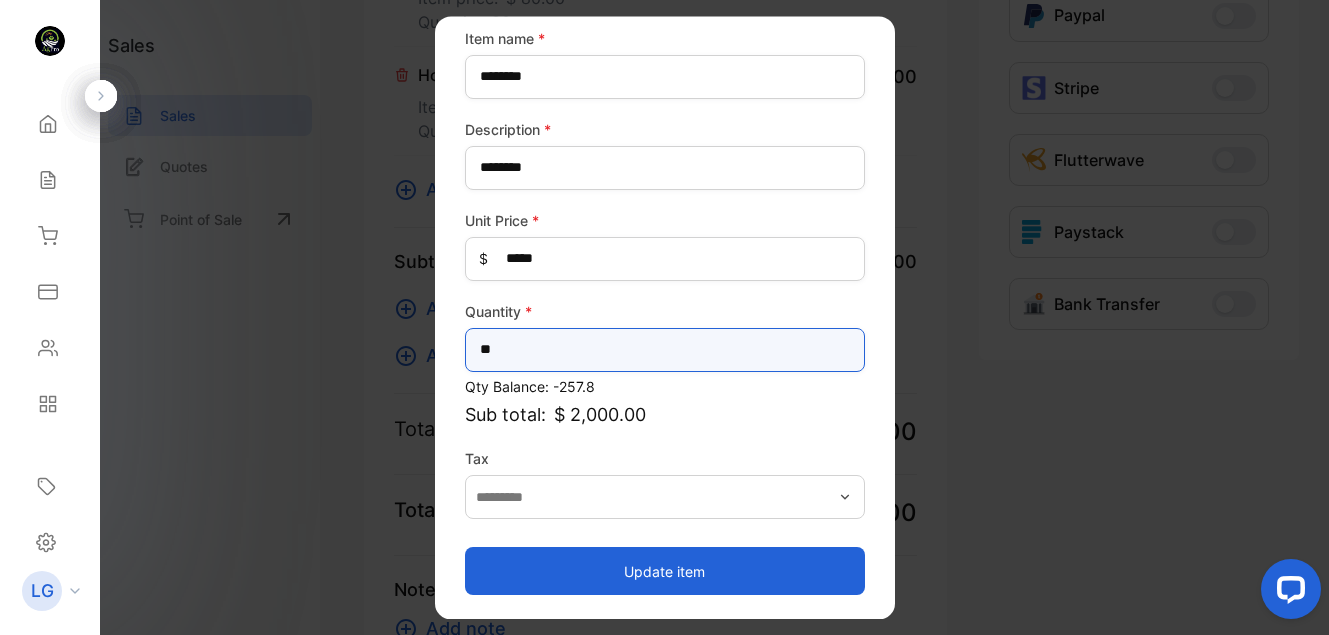 type on "**" 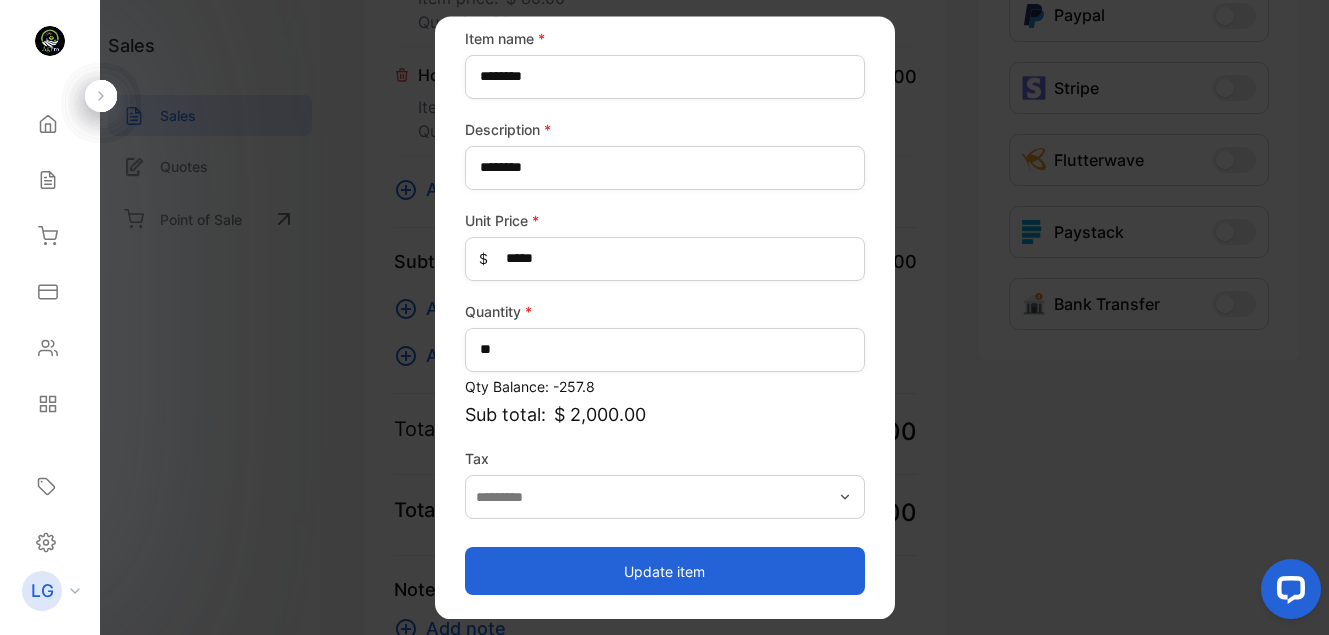 click on "Update item" at bounding box center [665, 571] 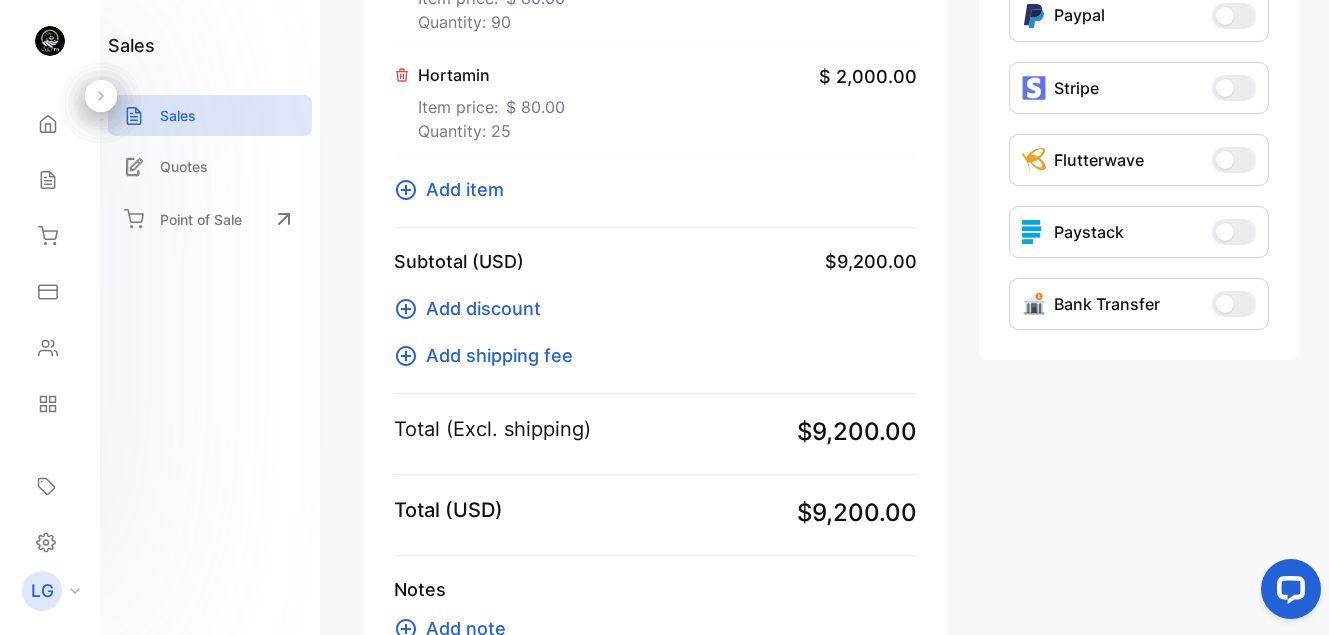 click on "Add item" at bounding box center (465, 189) 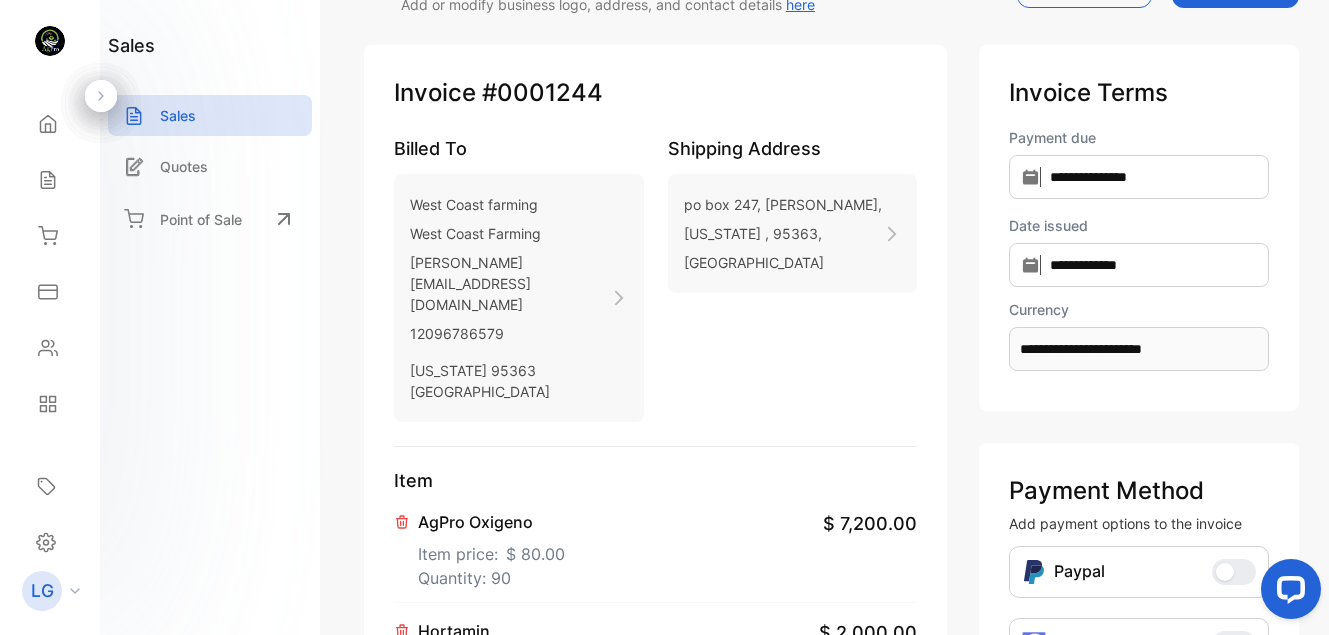 scroll, scrollTop: 0, scrollLeft: 0, axis: both 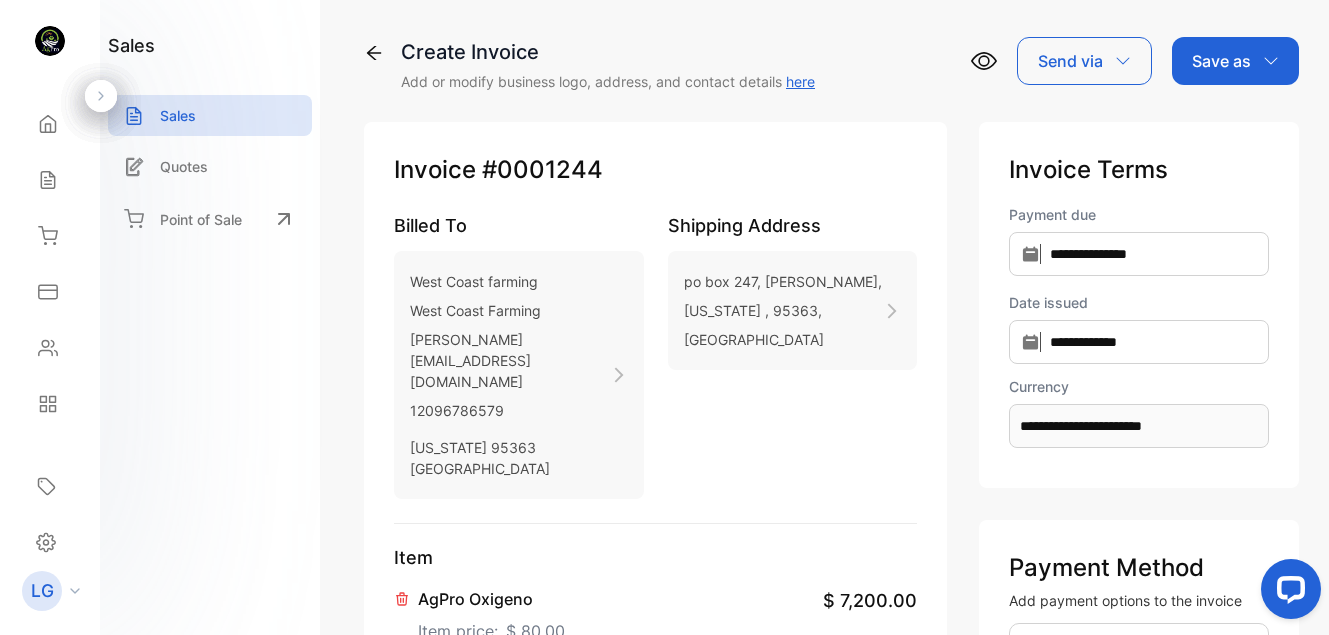 click on "**********" at bounding box center [831, 317] 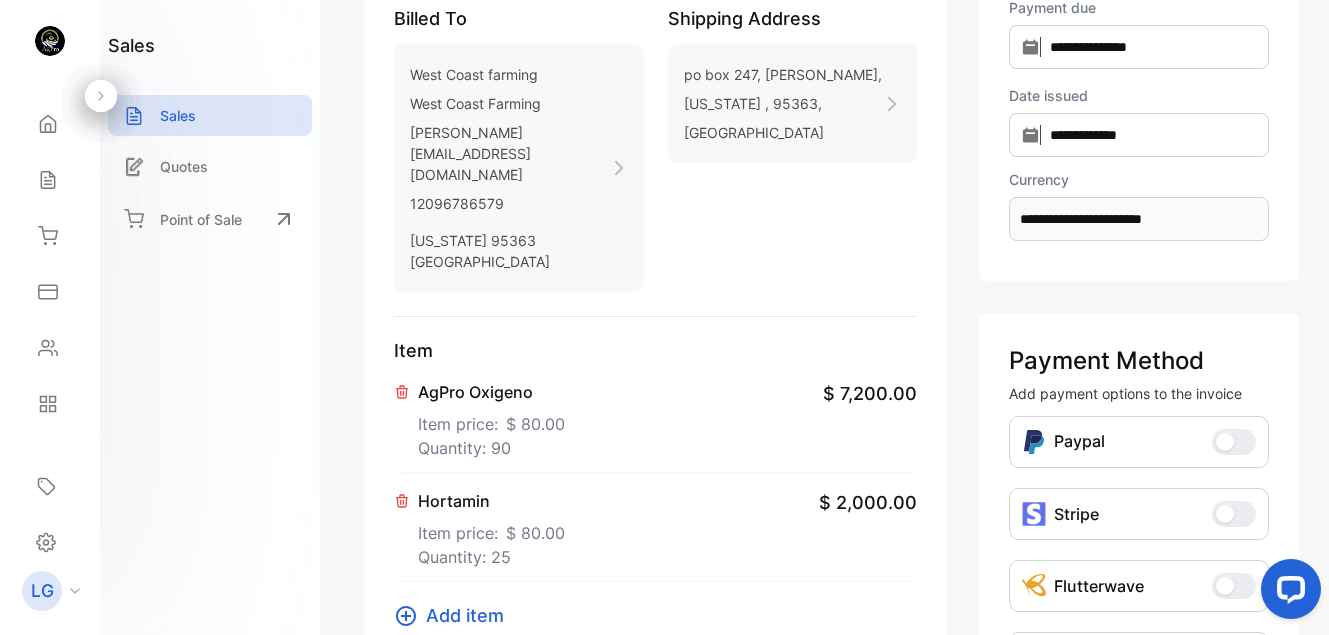 scroll, scrollTop: 223, scrollLeft: 0, axis: vertical 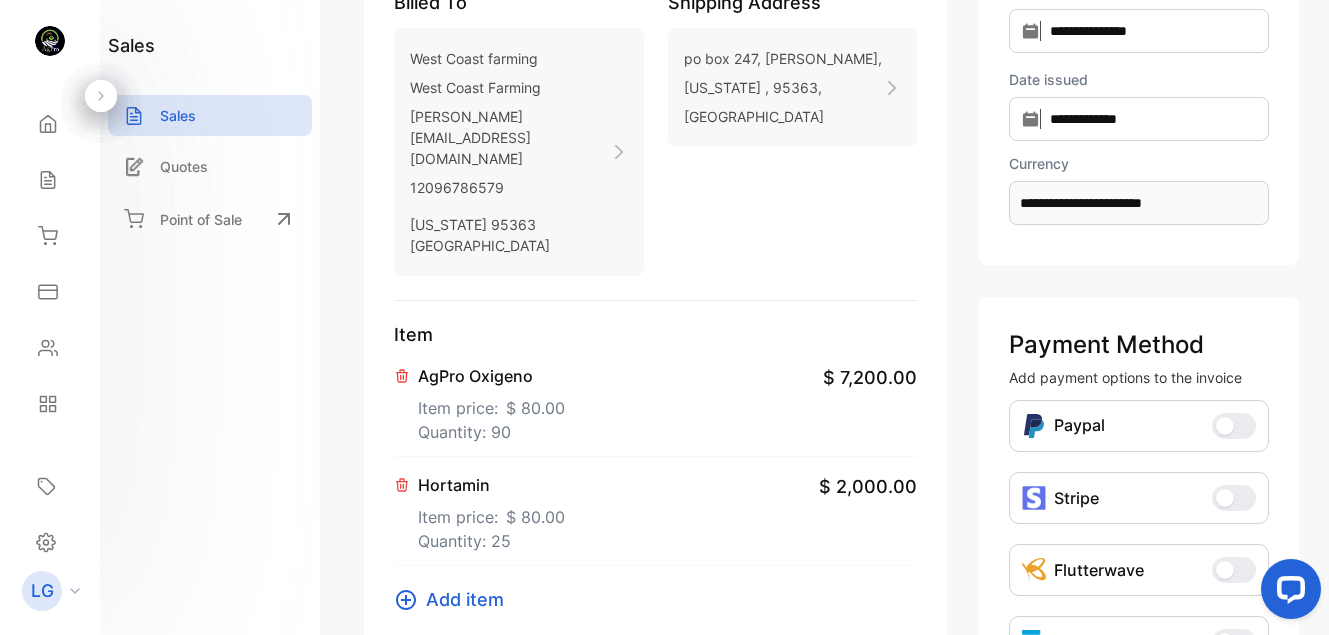 click on "**********" at bounding box center (1139, 82) 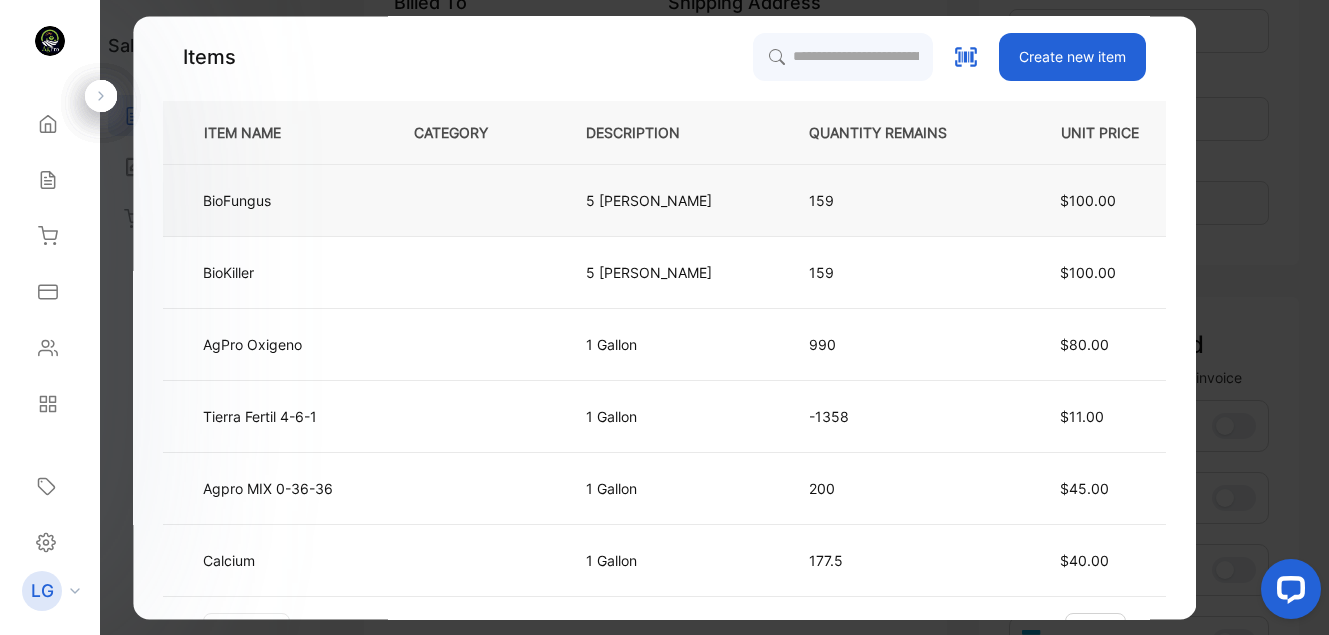 click on "BioFungus" at bounding box center (272, 201) 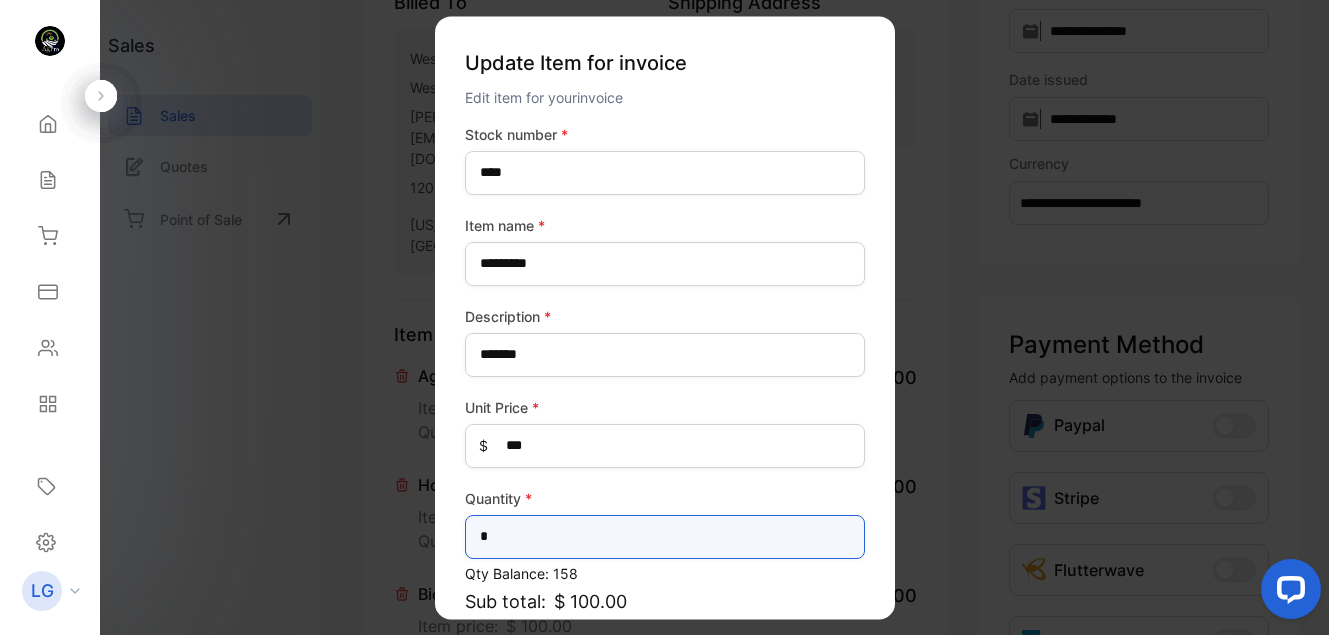 click on "*" at bounding box center (665, 537) 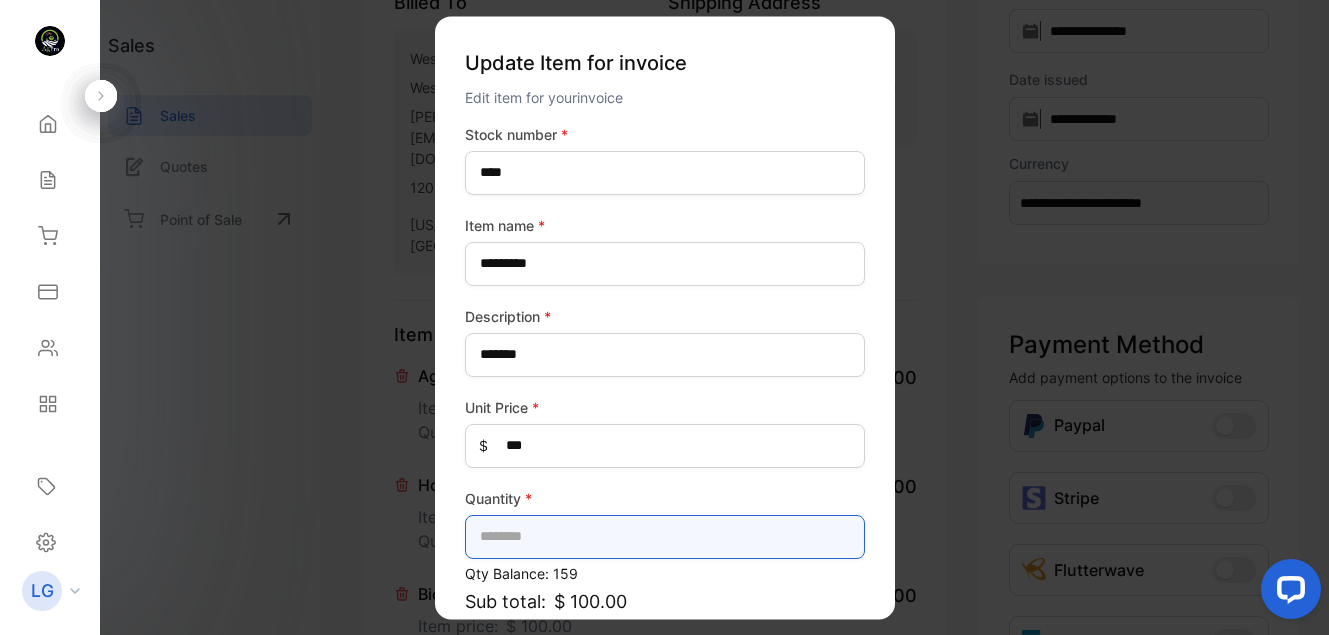 click at bounding box center (665, 537) 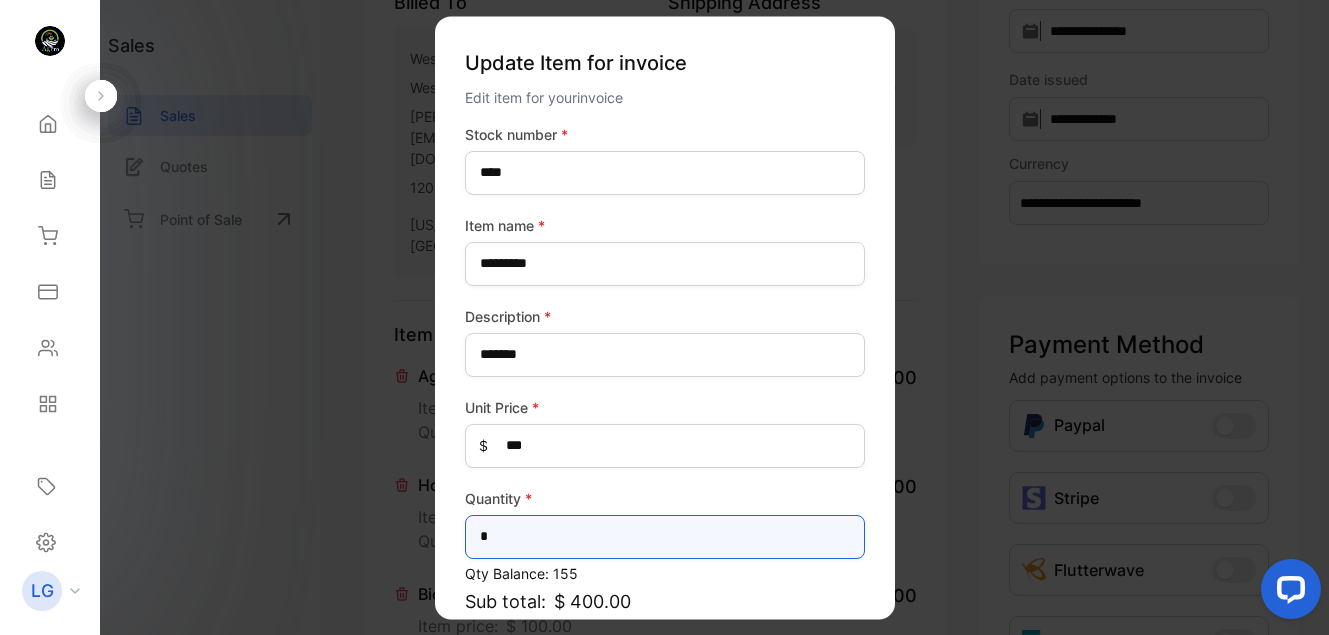 scroll, scrollTop: 187, scrollLeft: 0, axis: vertical 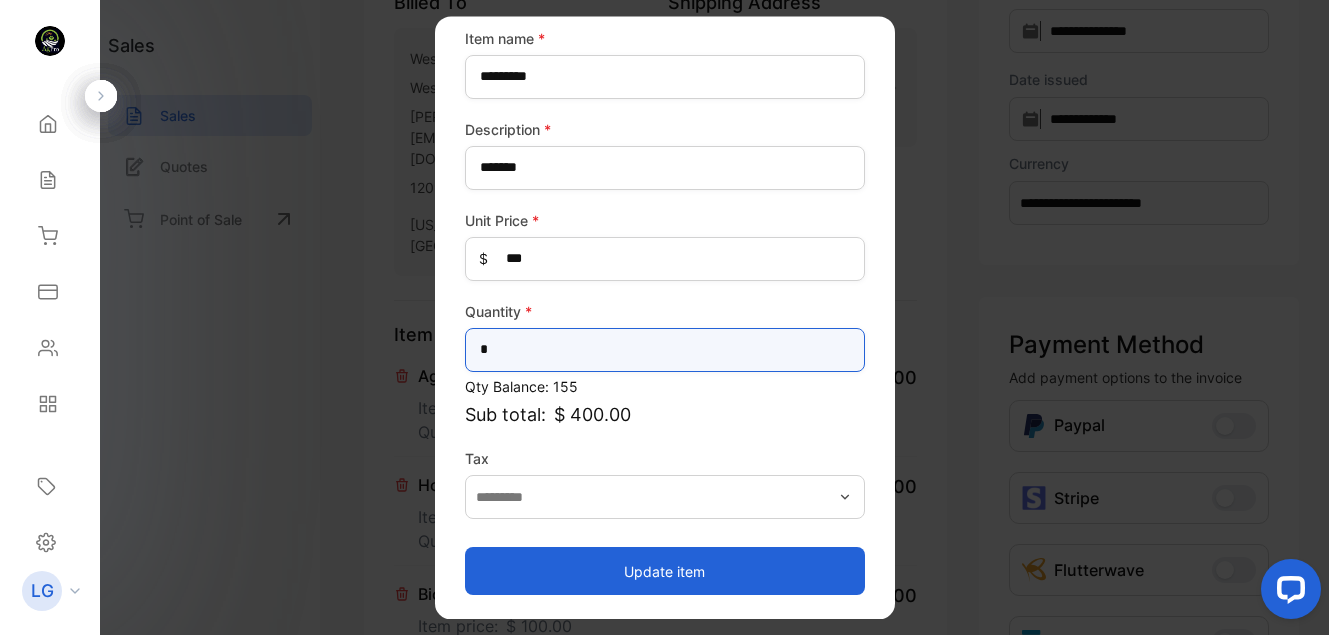 type on "*" 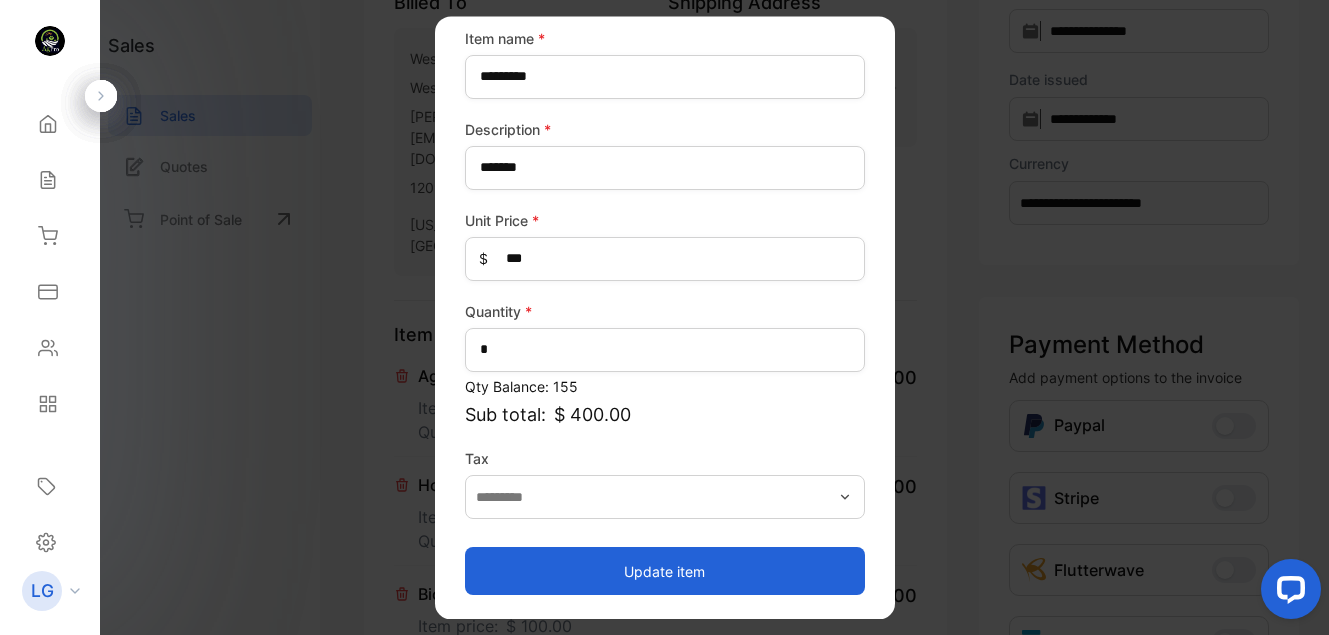 click on "Update item" at bounding box center [665, 571] 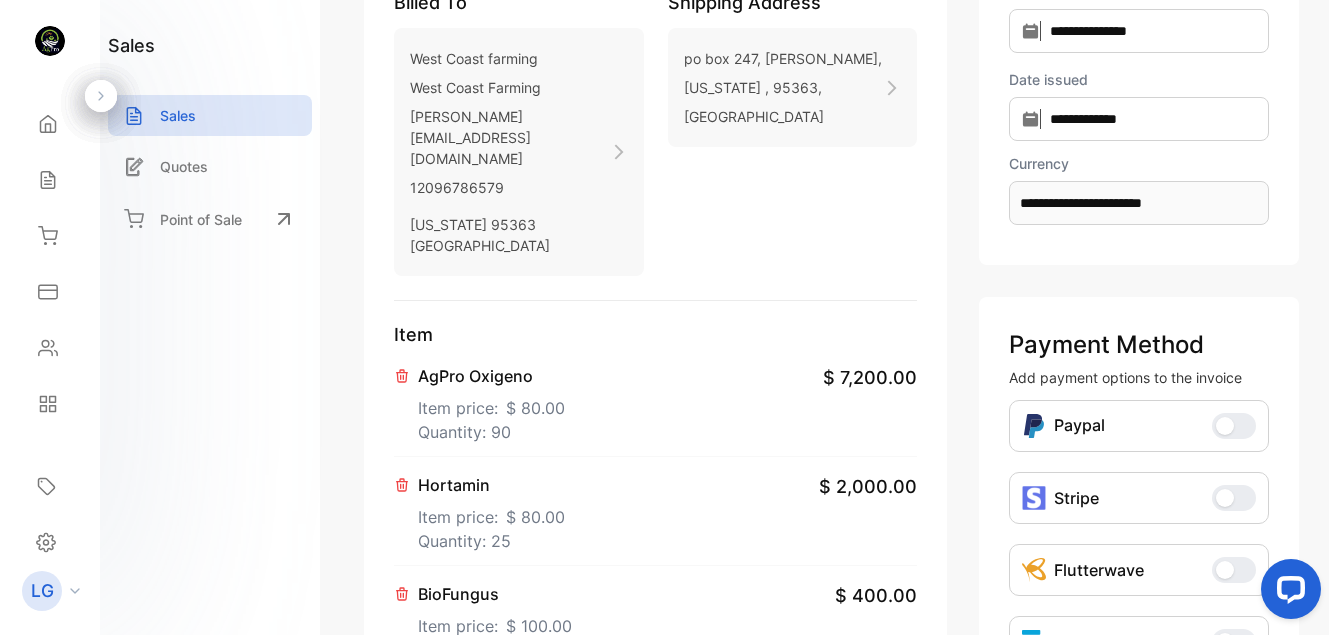 scroll, scrollTop: 779, scrollLeft: 0, axis: vertical 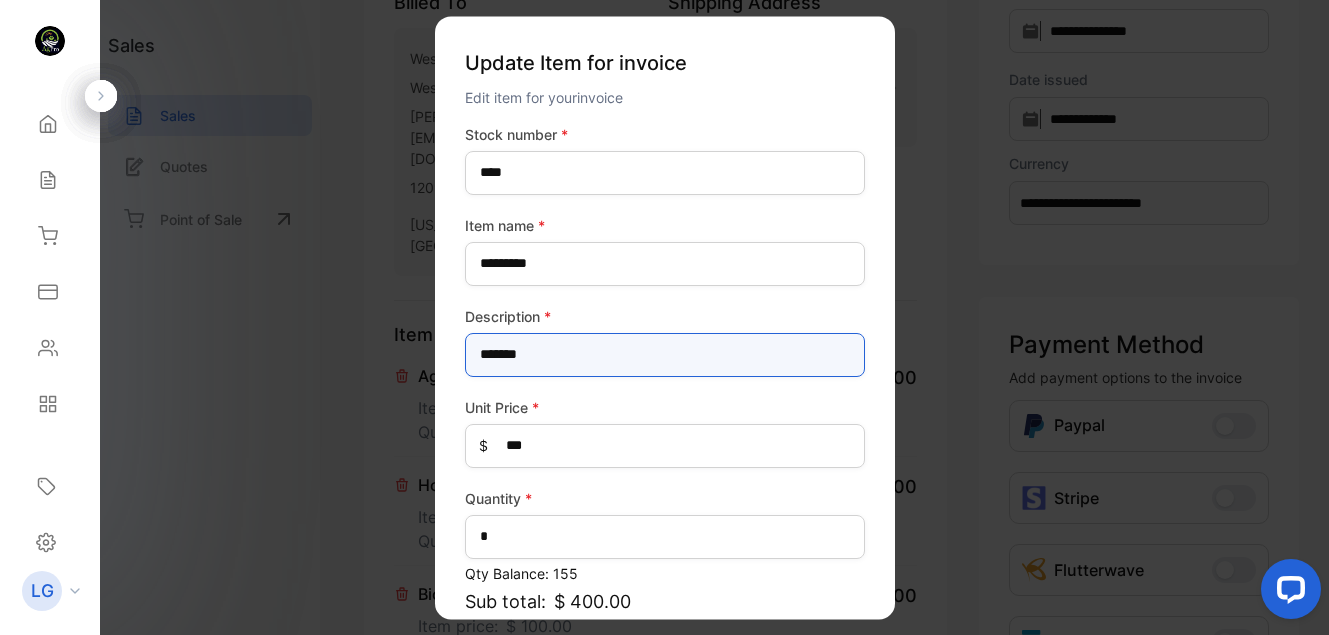 click on "*******" at bounding box center (665, 355) 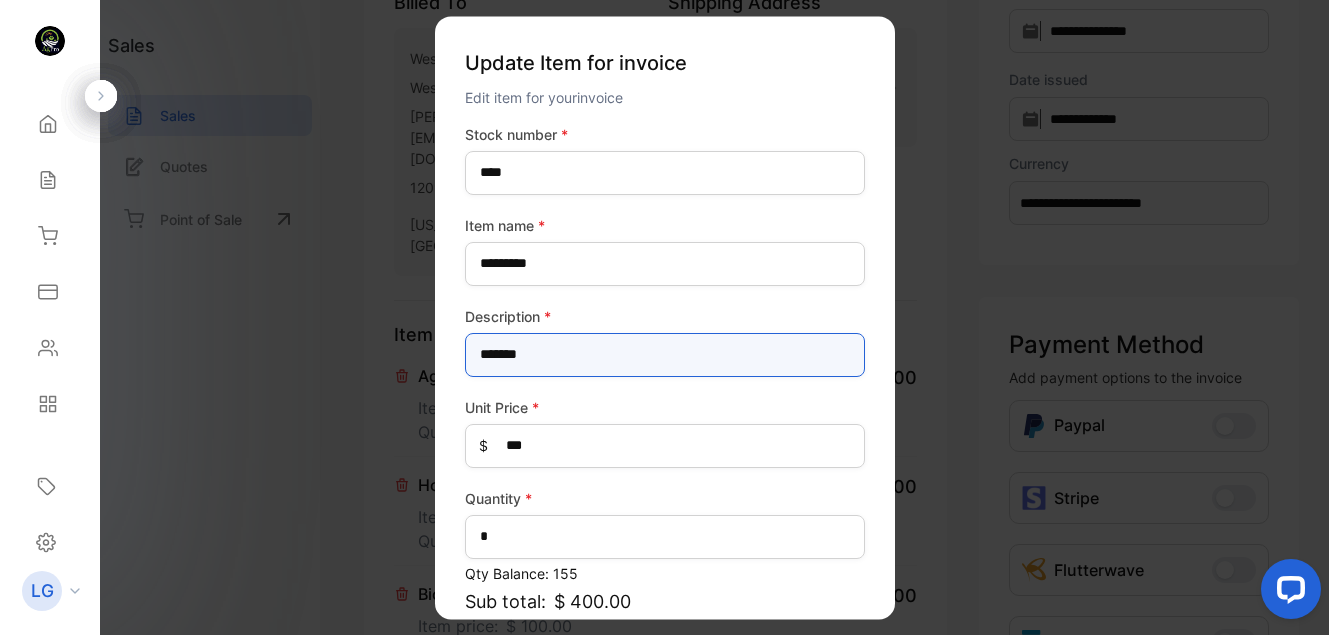 type on "*********" 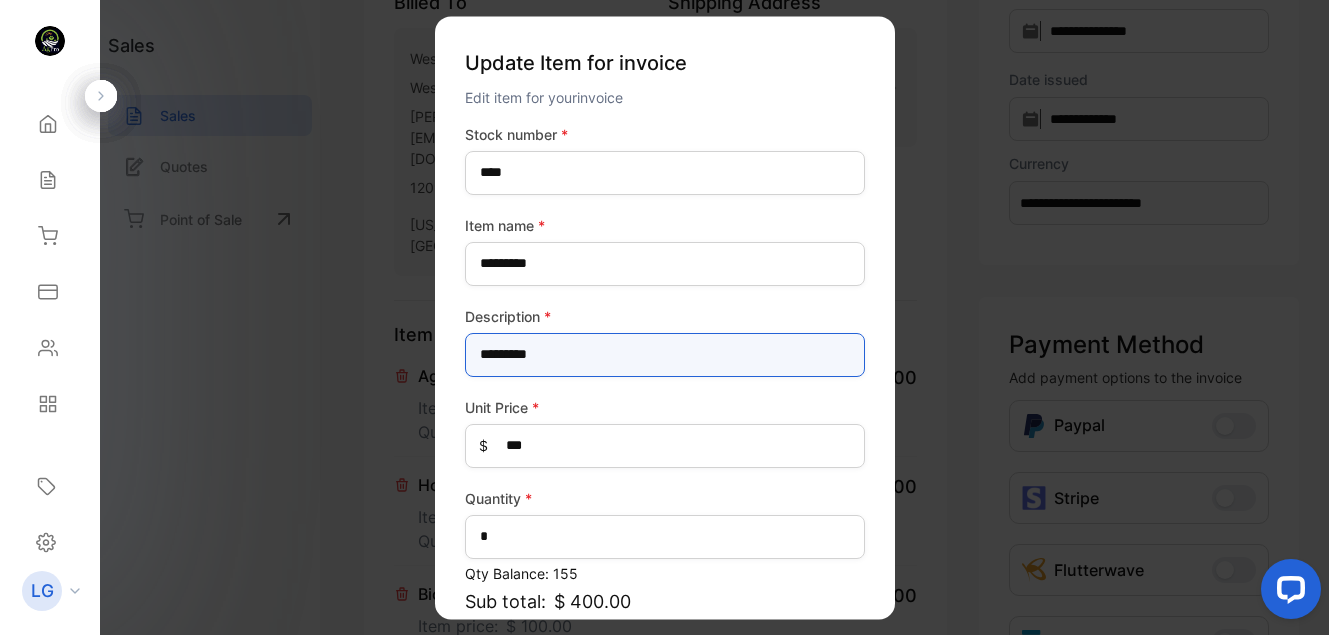 scroll, scrollTop: 187, scrollLeft: 0, axis: vertical 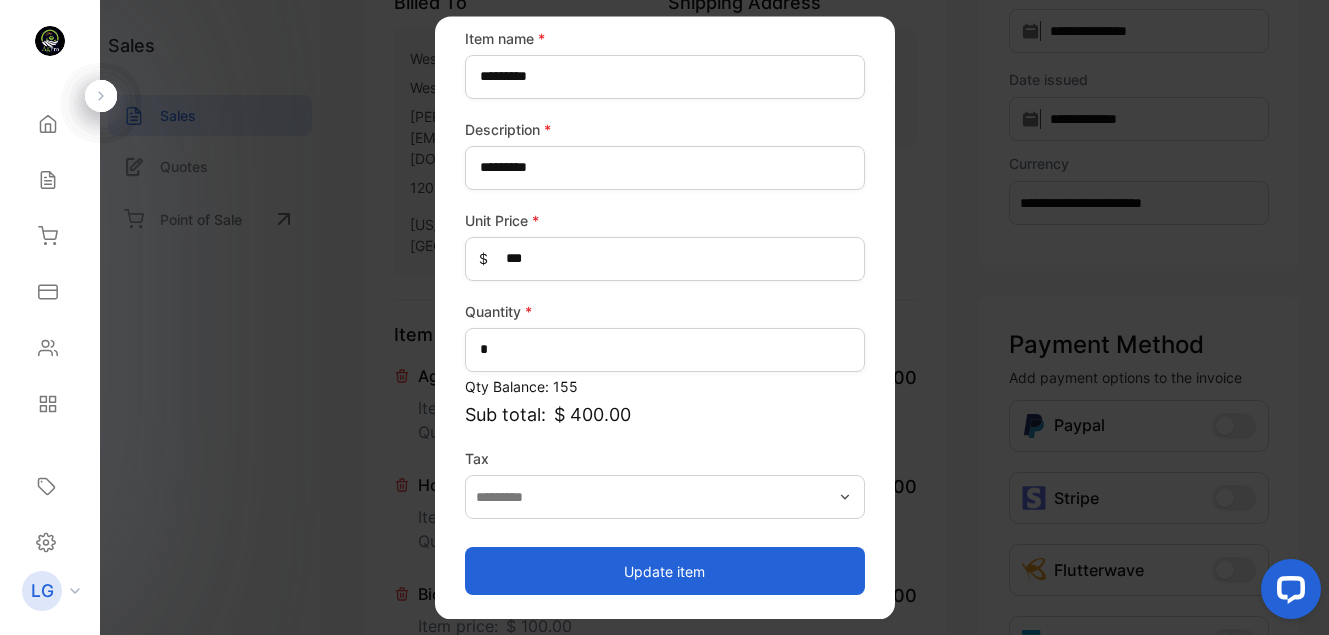 click on "Update item" at bounding box center (665, 561) 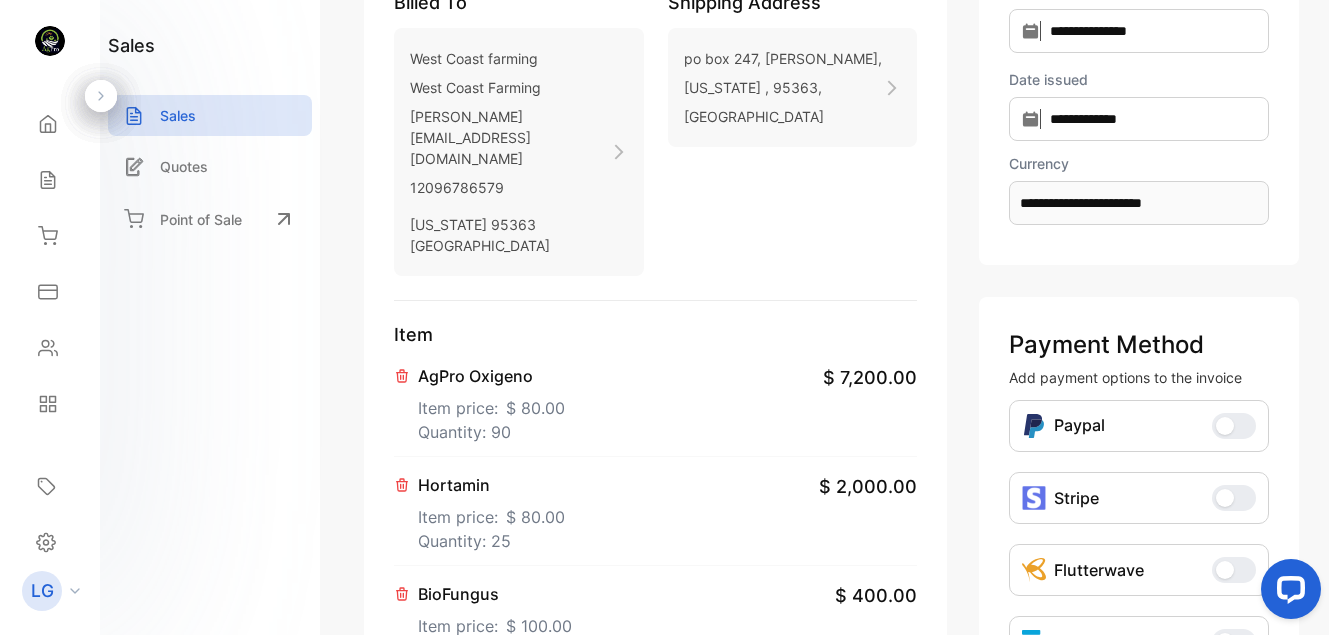 scroll, scrollTop: 779, scrollLeft: 0, axis: vertical 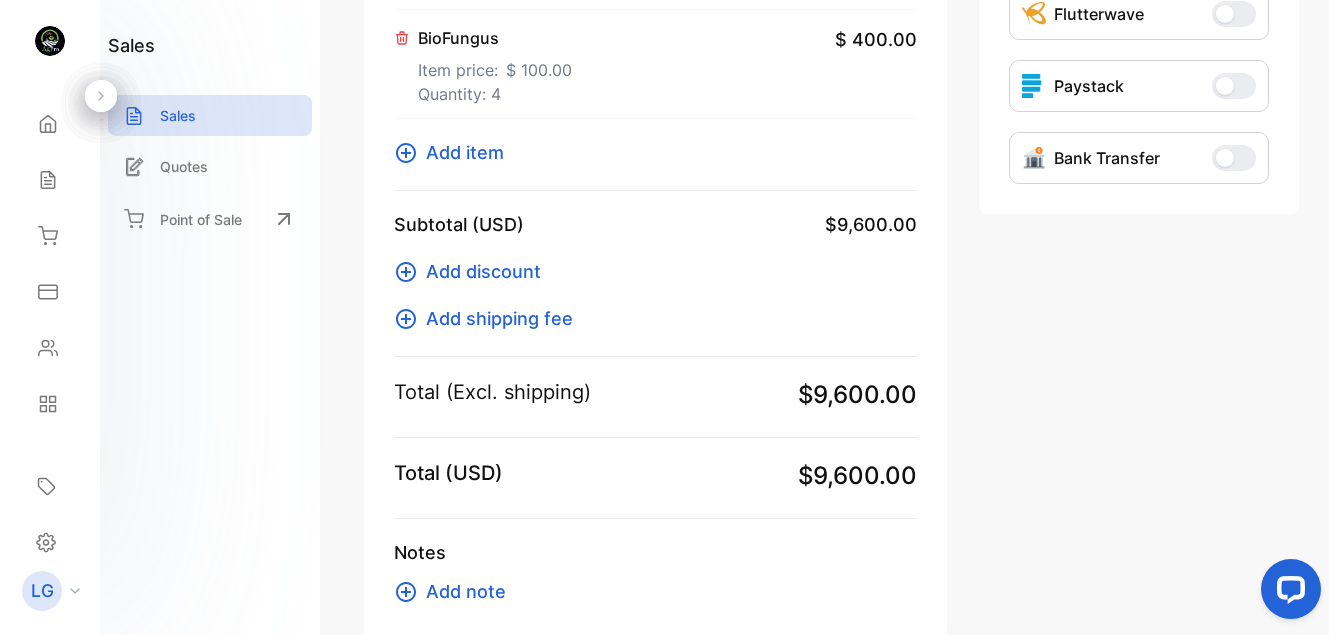 click on "Add item" at bounding box center [465, 152] 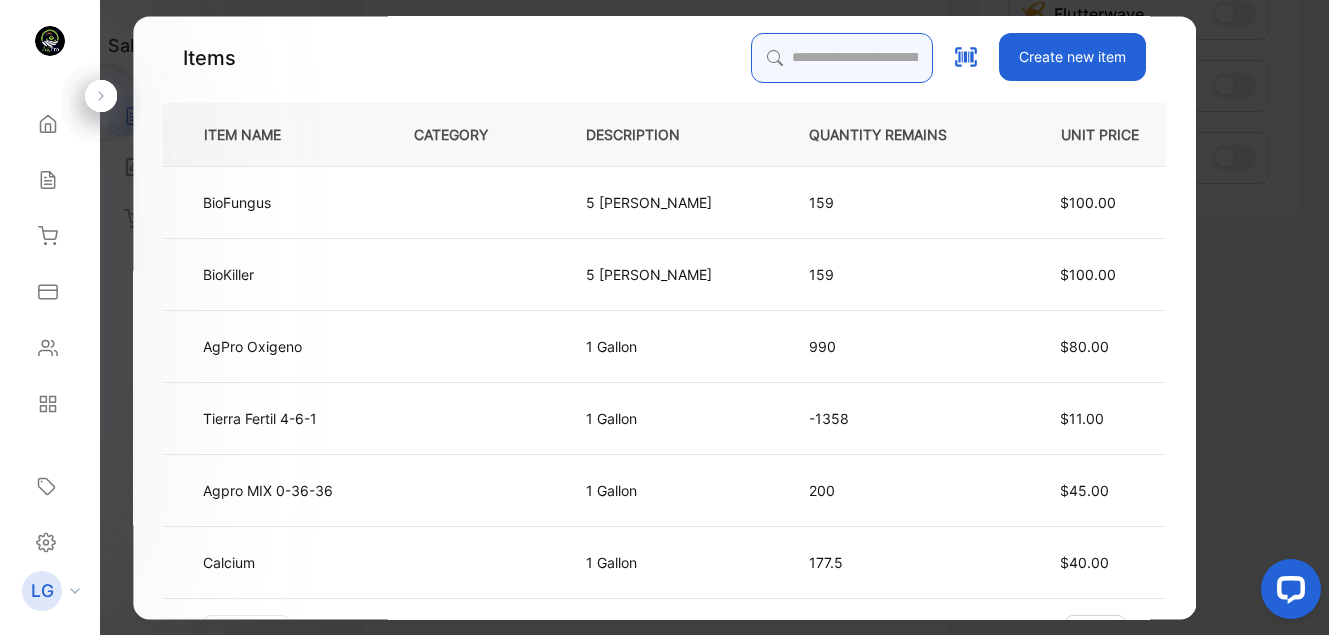 click at bounding box center [842, 58] 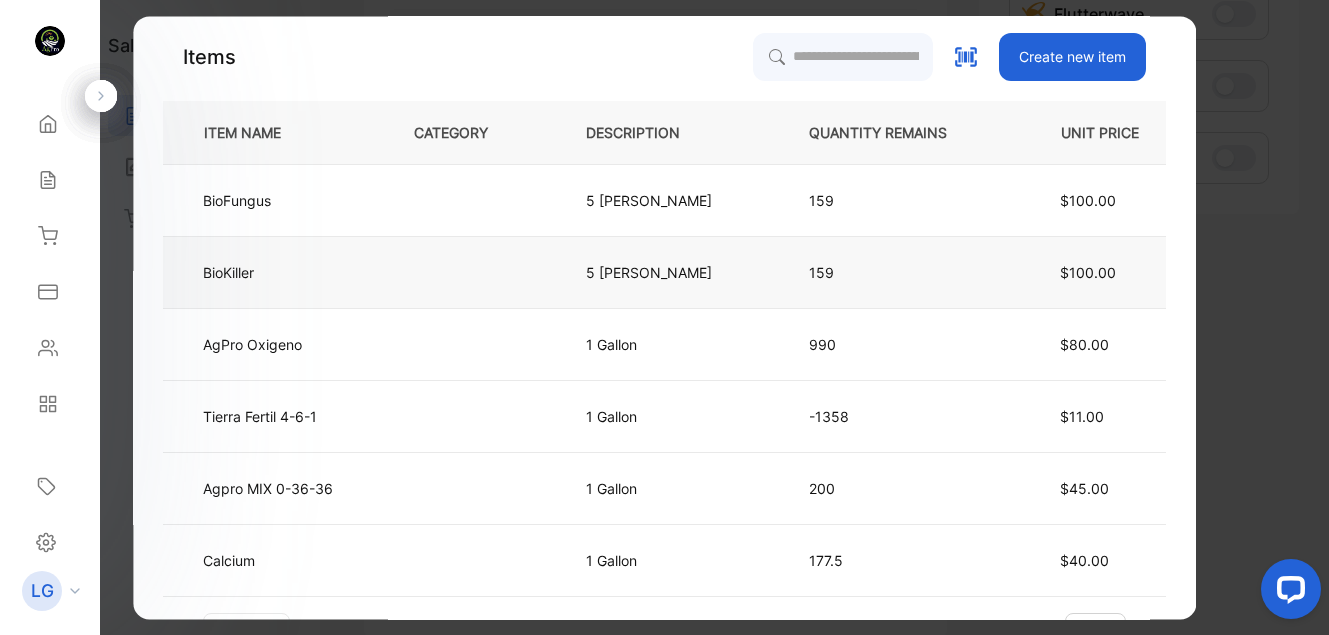 click on "BioKiller" at bounding box center (235, 272) 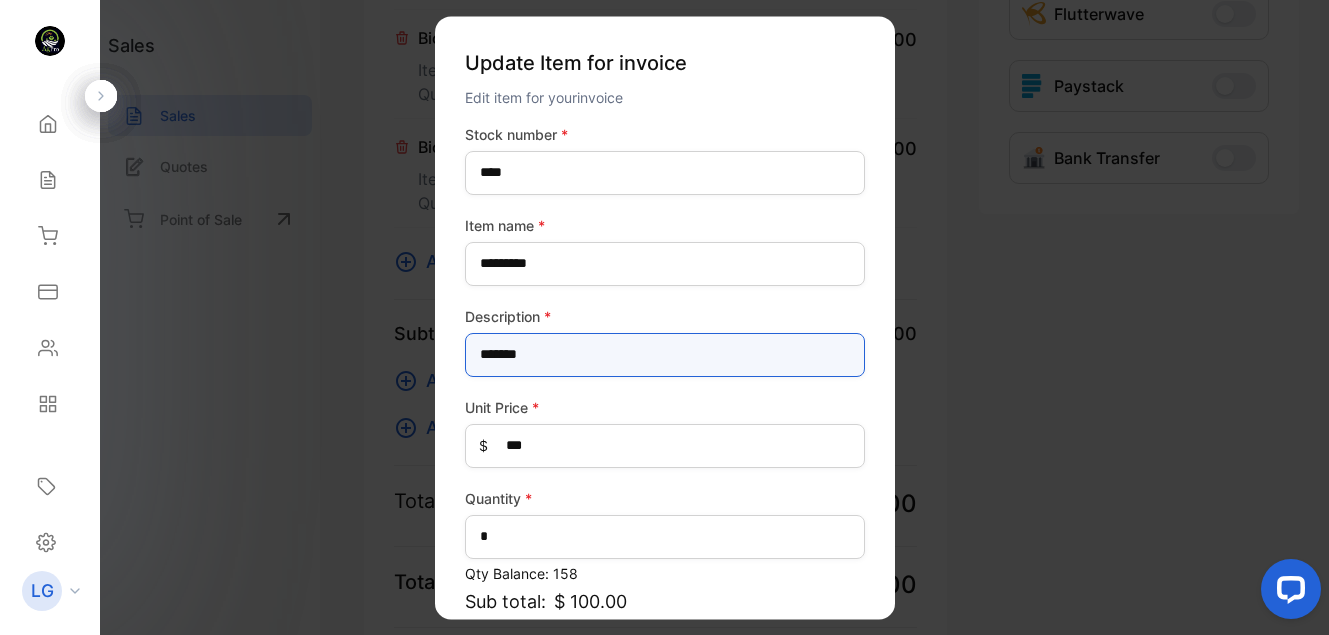 drag, startPoint x: 508, startPoint y: 360, endPoint x: 535, endPoint y: 349, distance: 29.15476 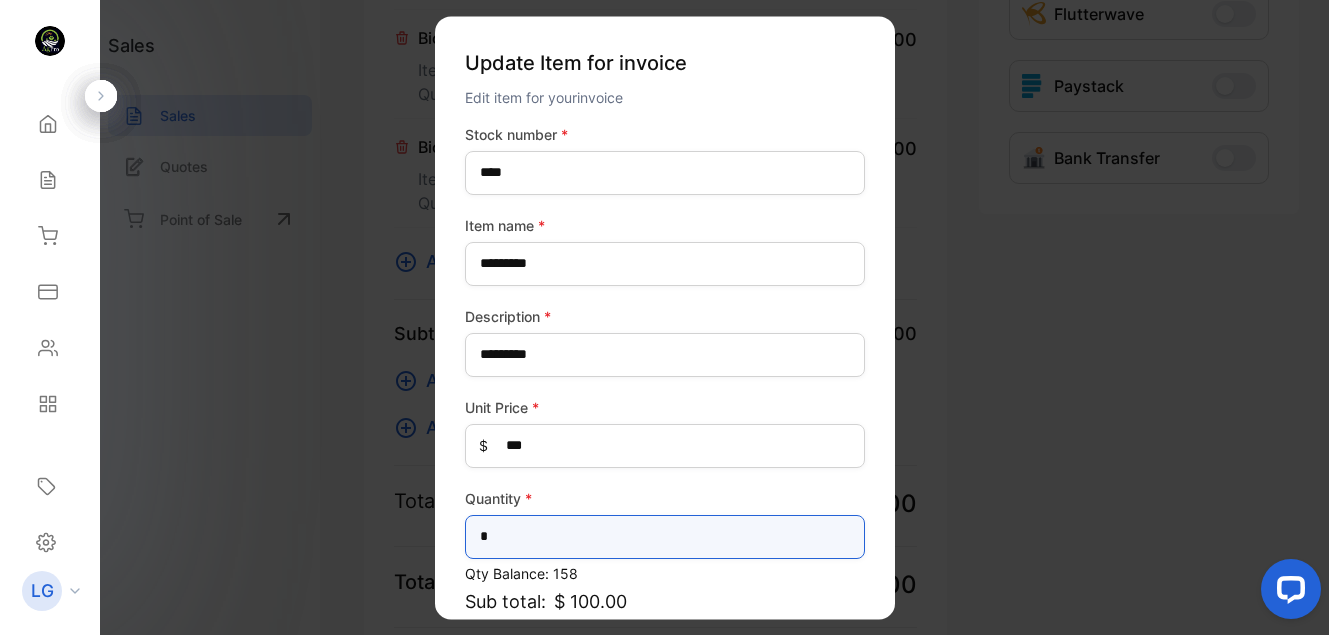 click on "*" at bounding box center (665, 537) 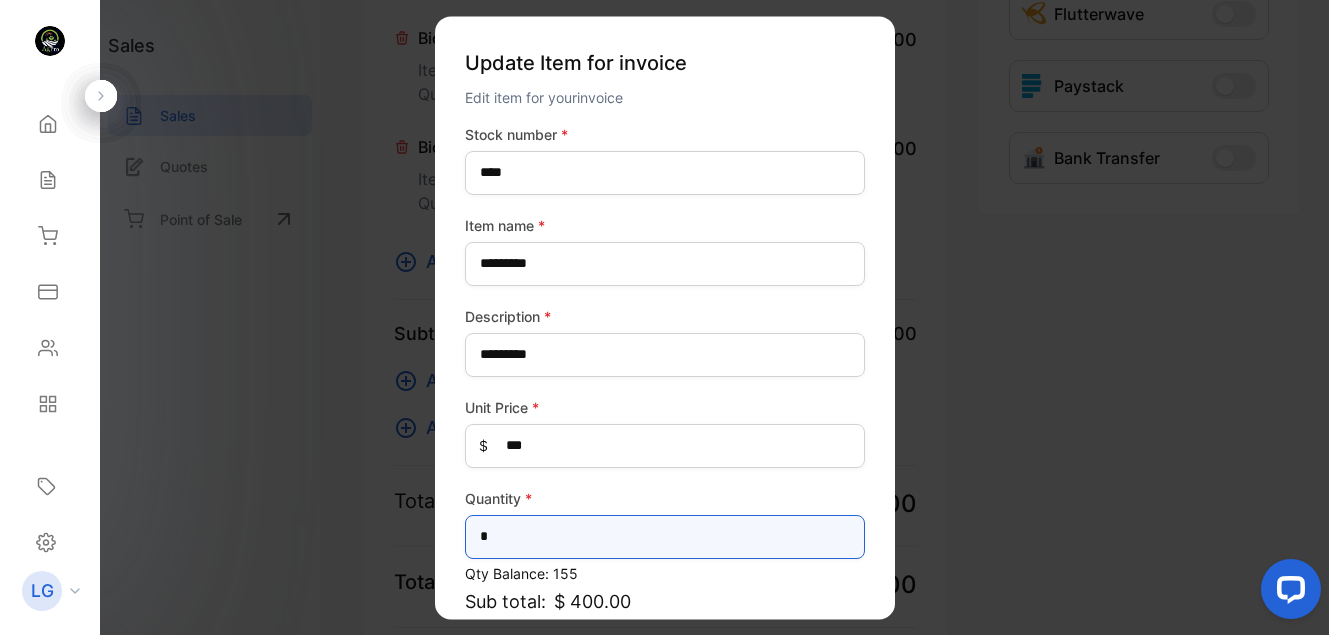 scroll, scrollTop: 187, scrollLeft: 0, axis: vertical 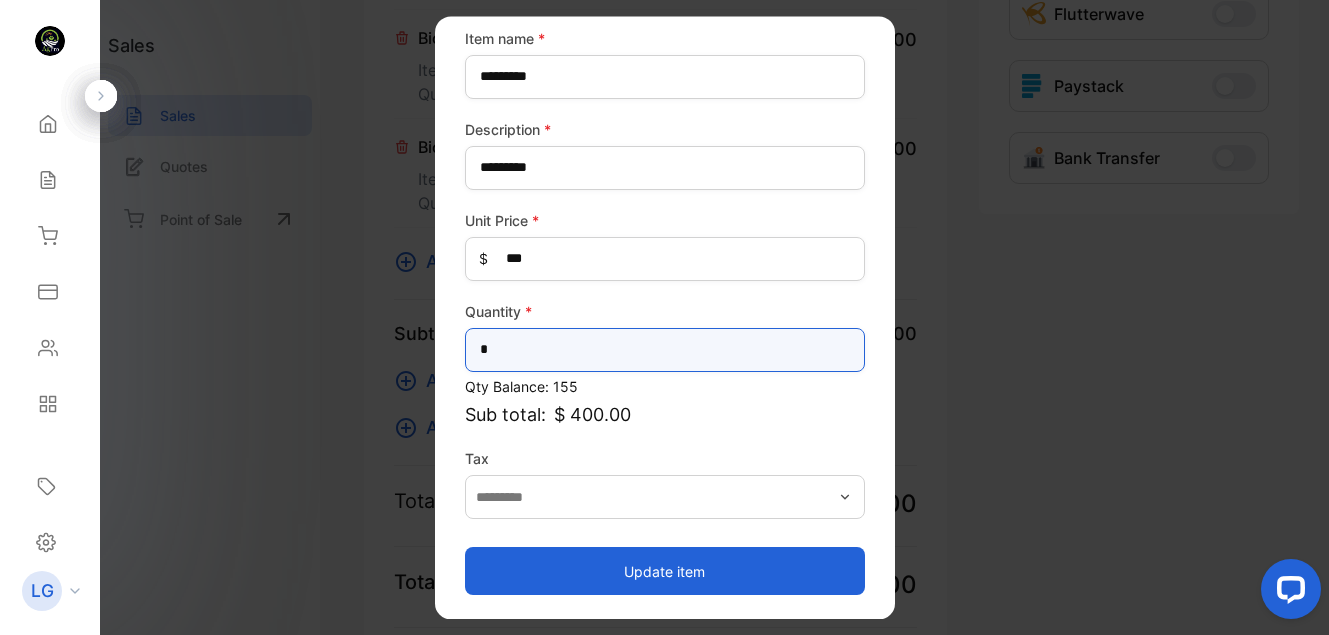 type on "*" 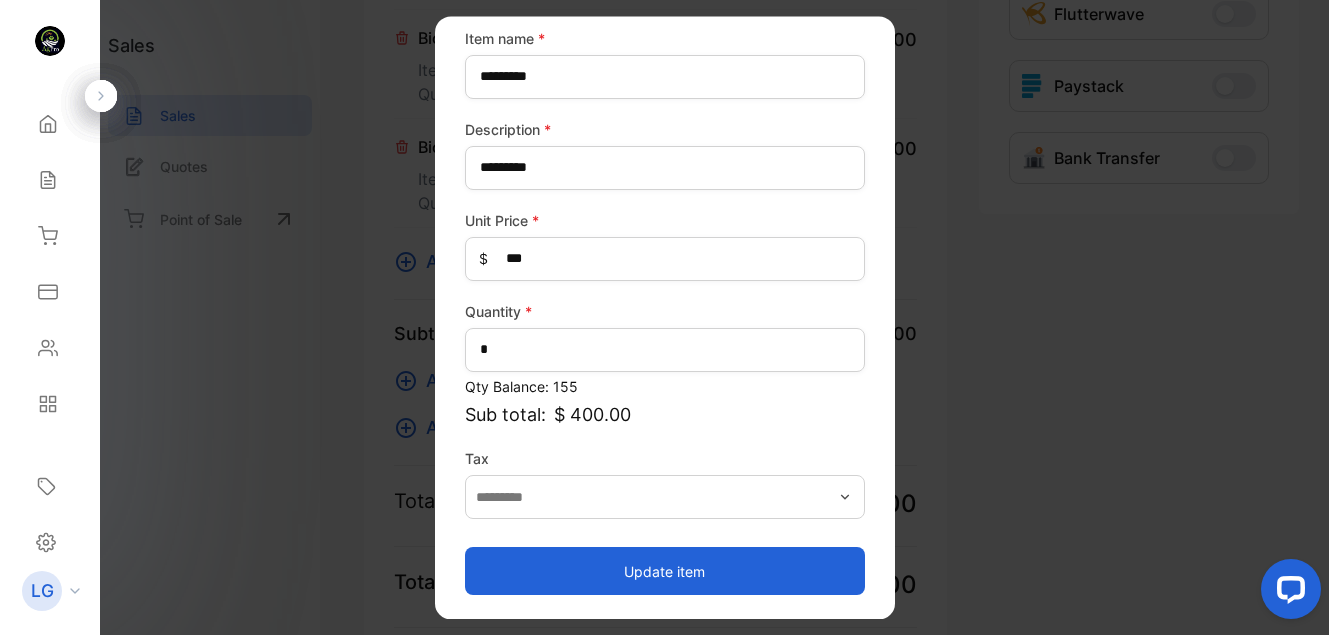 click on "Update item" at bounding box center [665, 571] 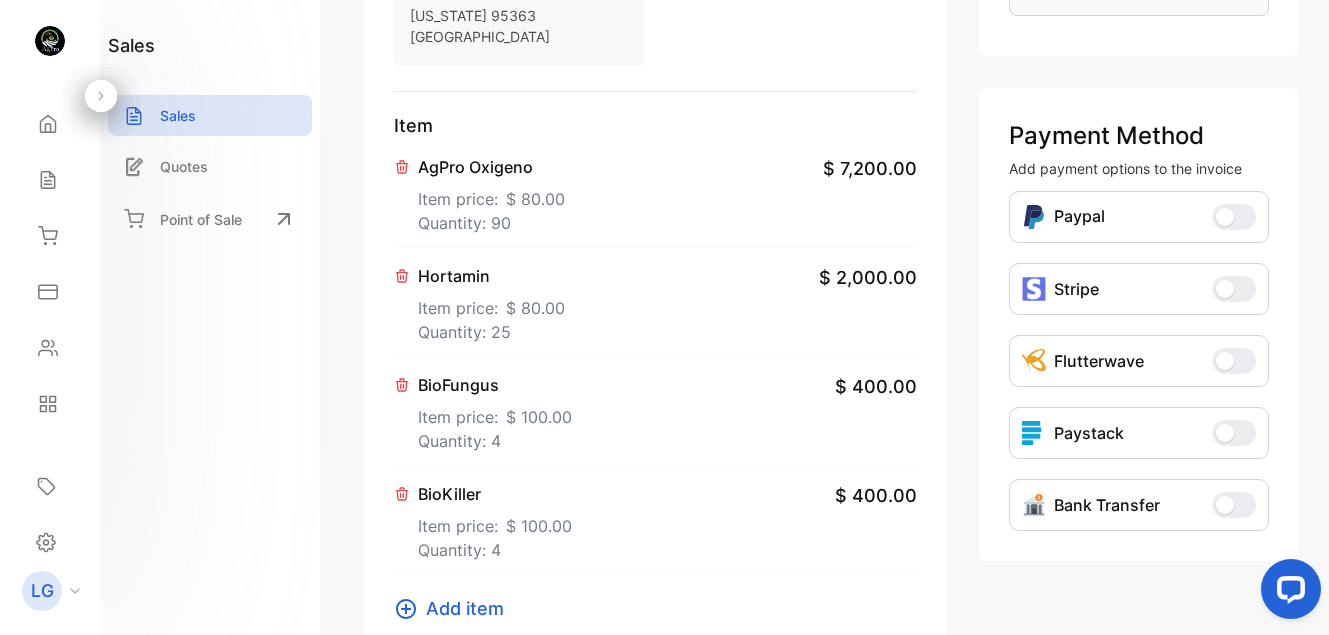 scroll, scrollTop: 444, scrollLeft: 0, axis: vertical 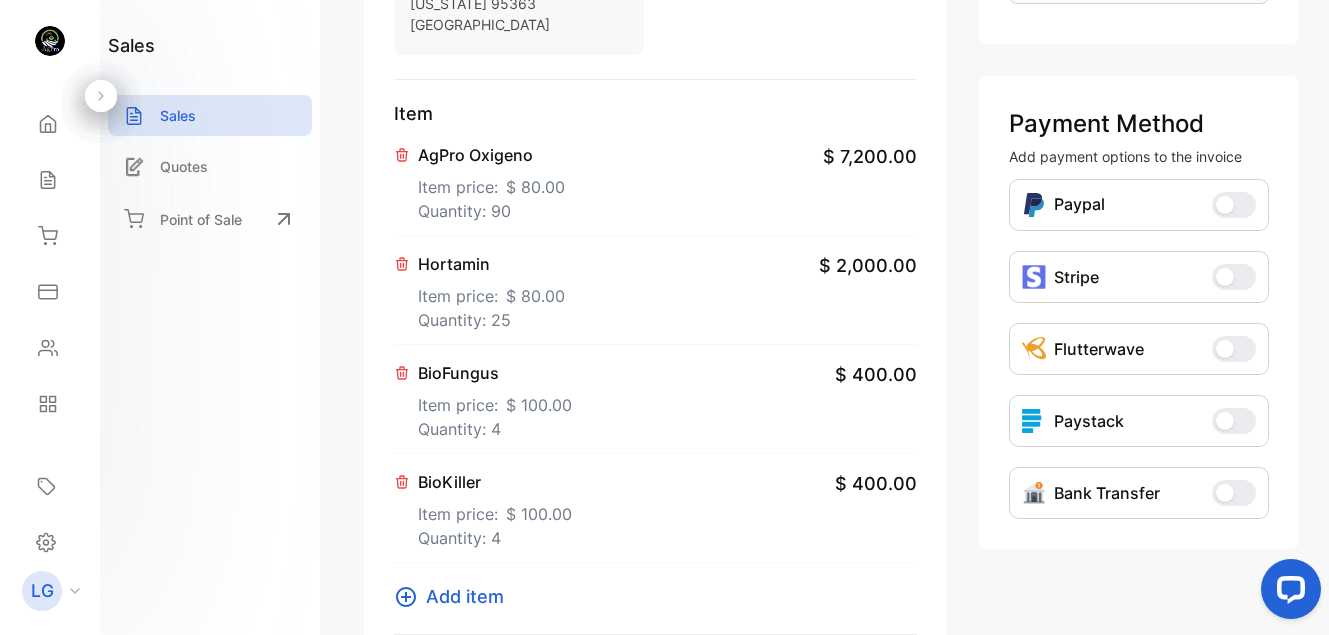 click on "Hortamin" at bounding box center (491, 264) 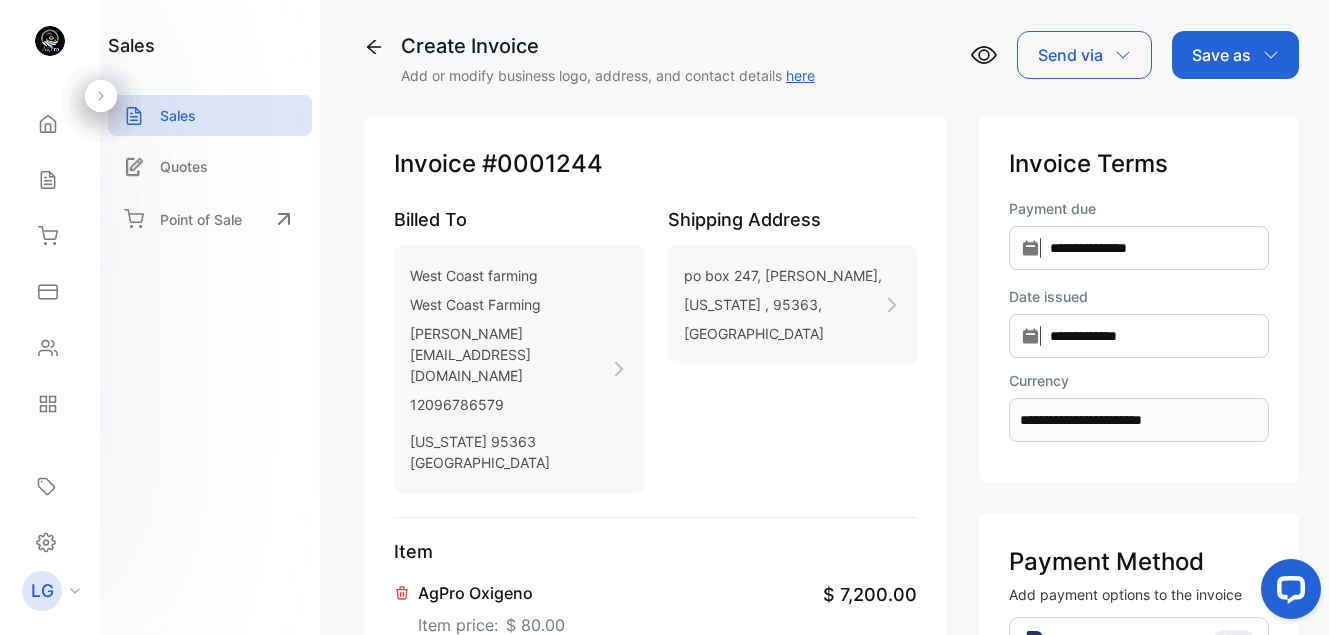 scroll, scrollTop: 0, scrollLeft: 0, axis: both 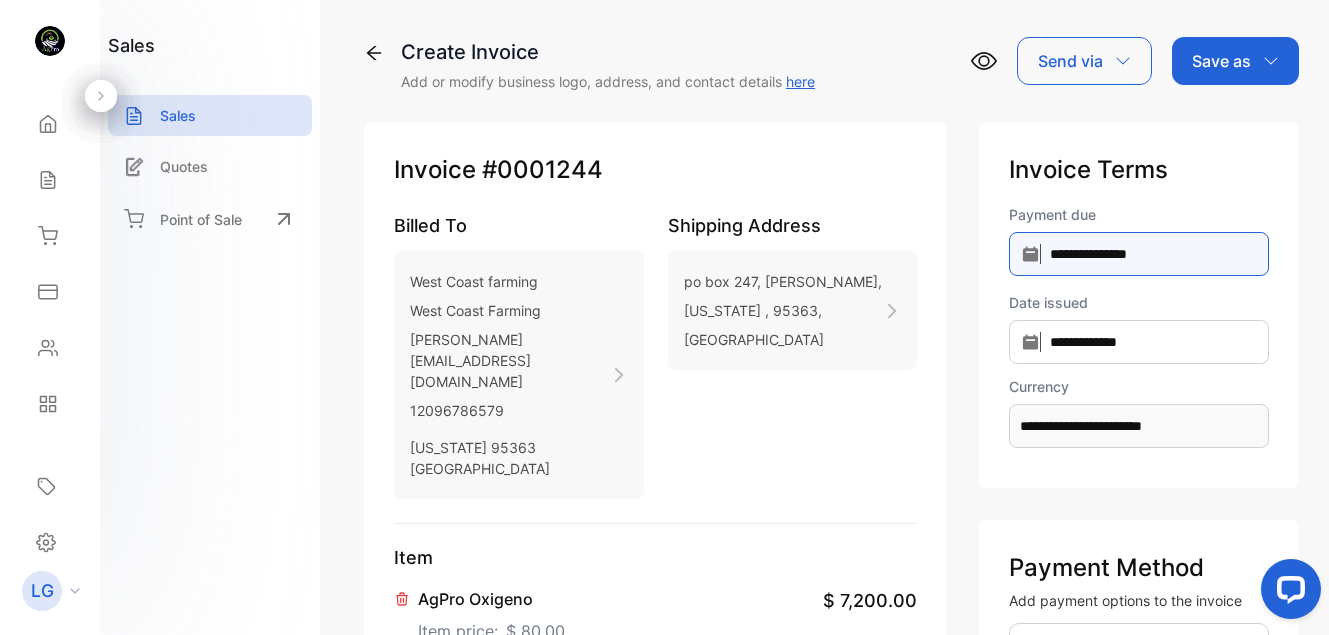 click on "**********" at bounding box center (1139, 254) 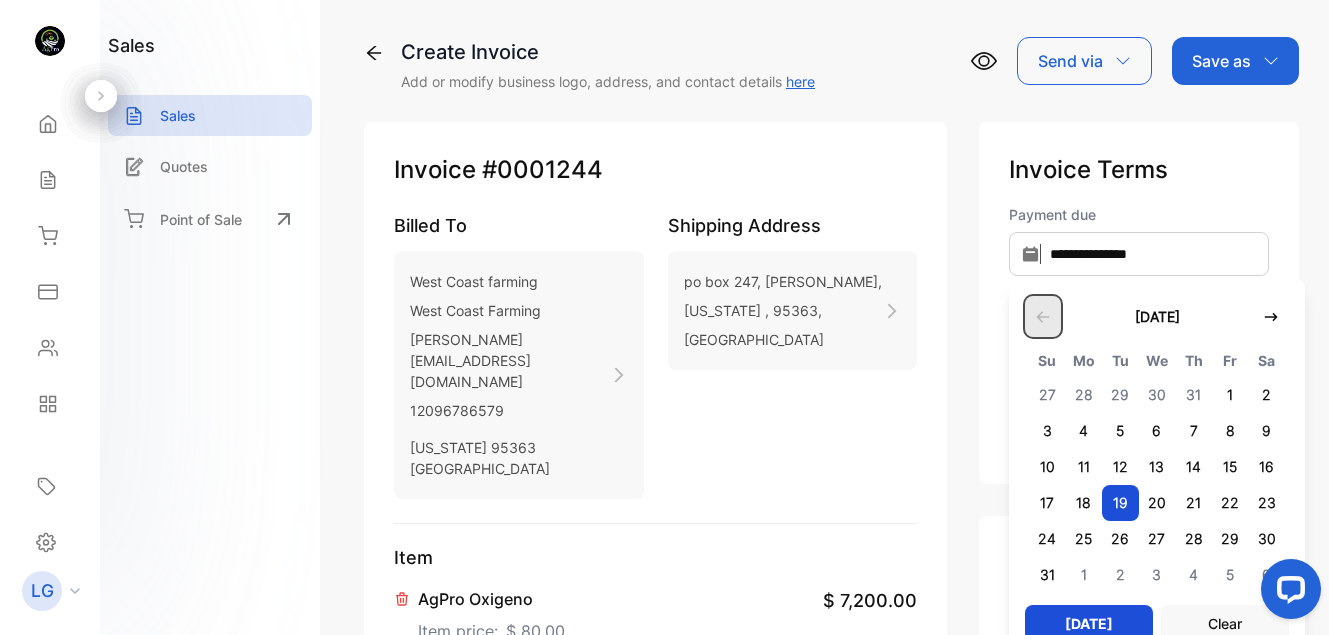 click at bounding box center [1043, 316] 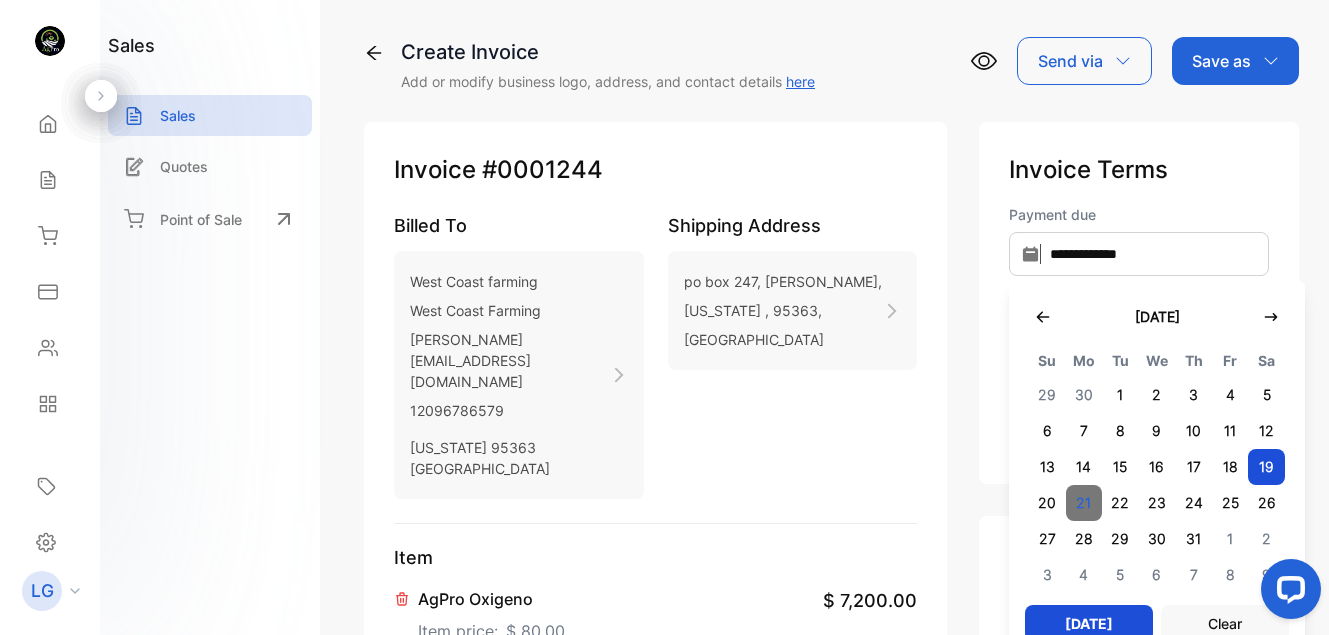 click on "21" at bounding box center (1084, 503) 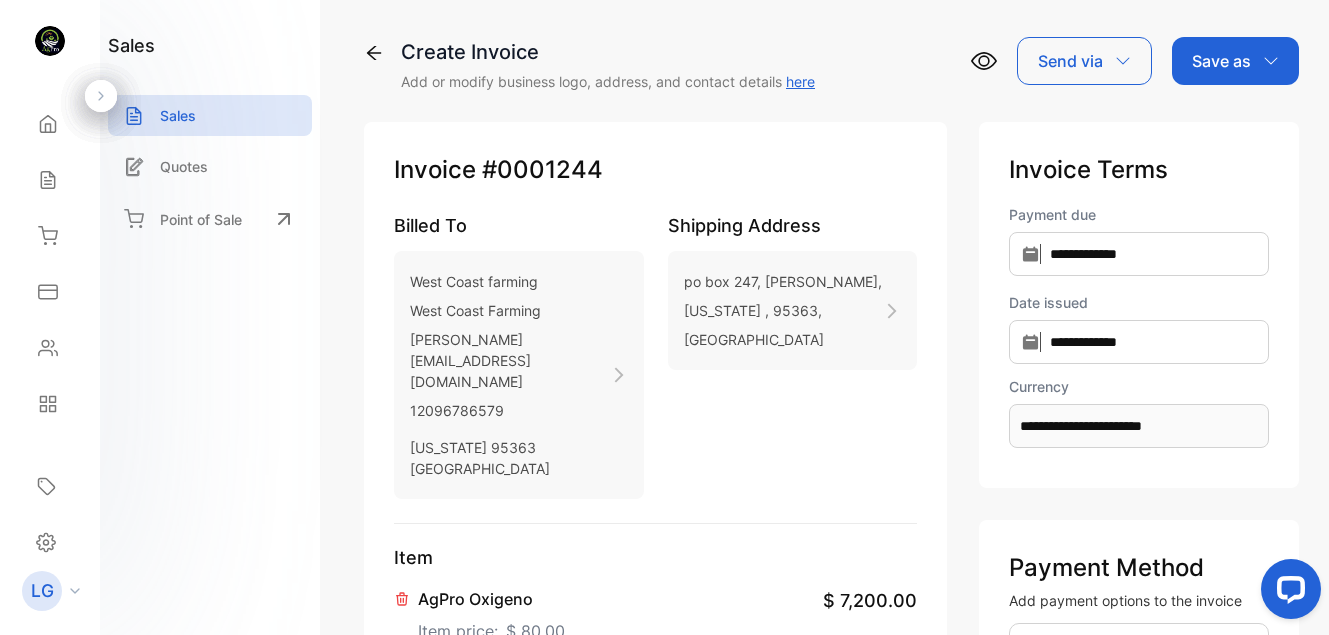 click on "Save as" at bounding box center (1235, 61) 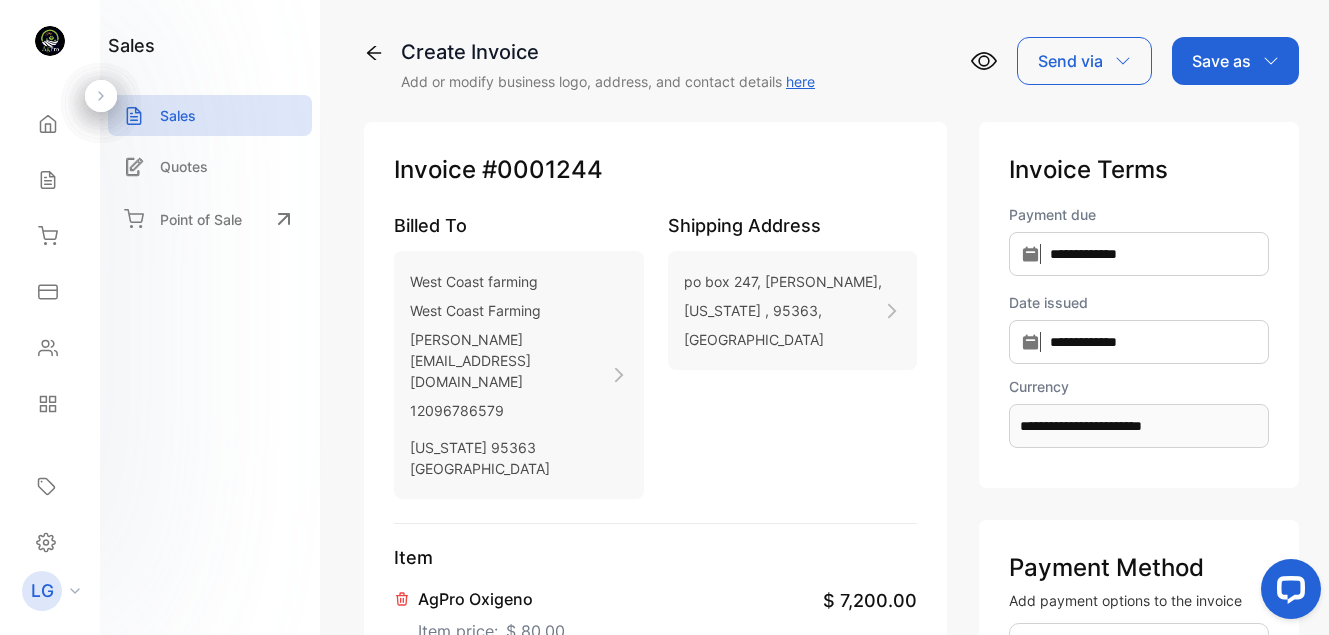 click on "Save as" at bounding box center [1235, 61] 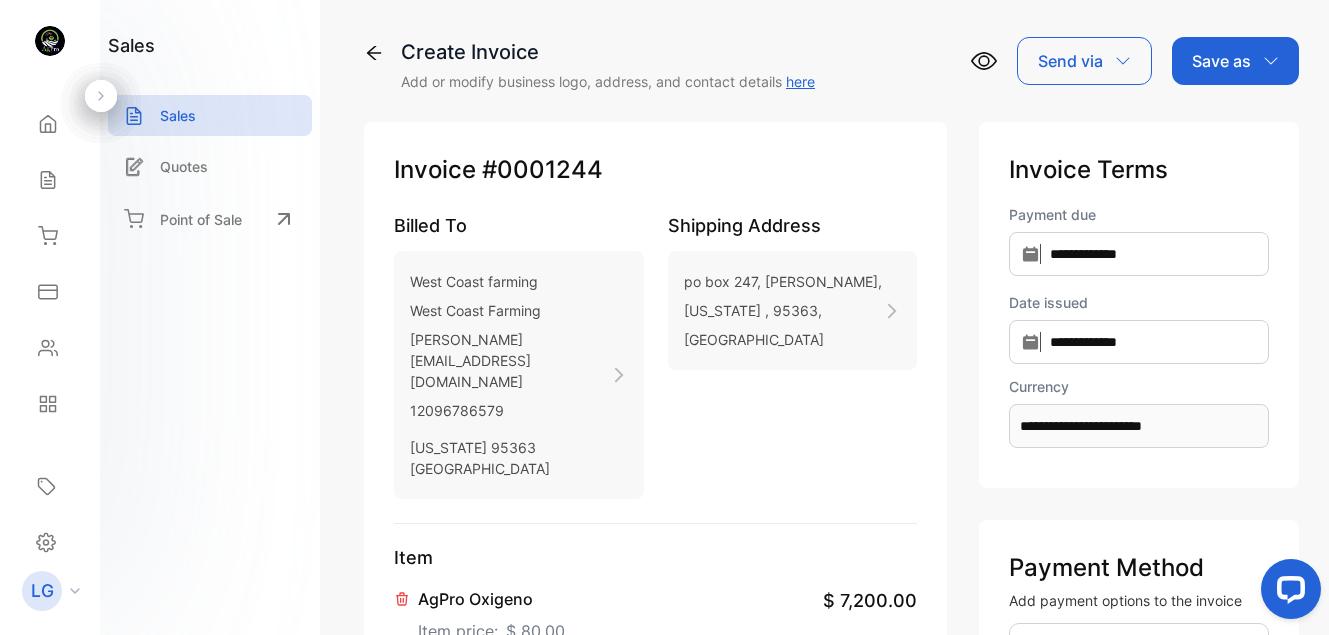 click on "Save as" at bounding box center (1235, 61) 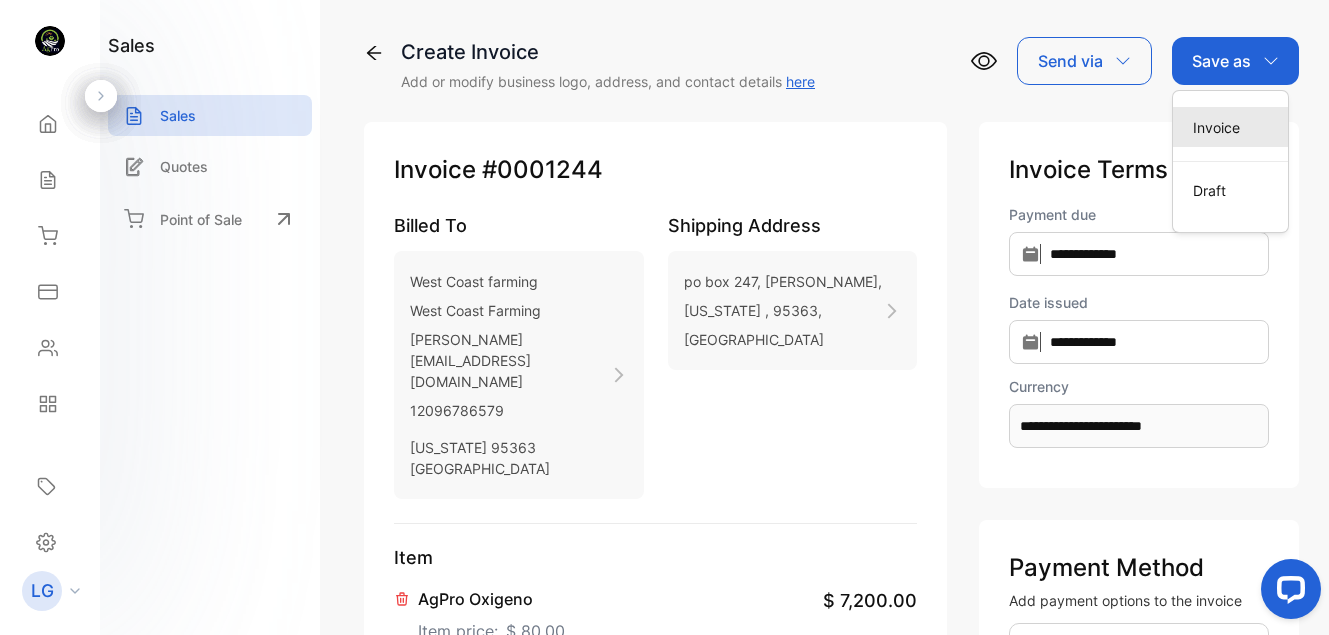click on "Invoice" at bounding box center (1230, 127) 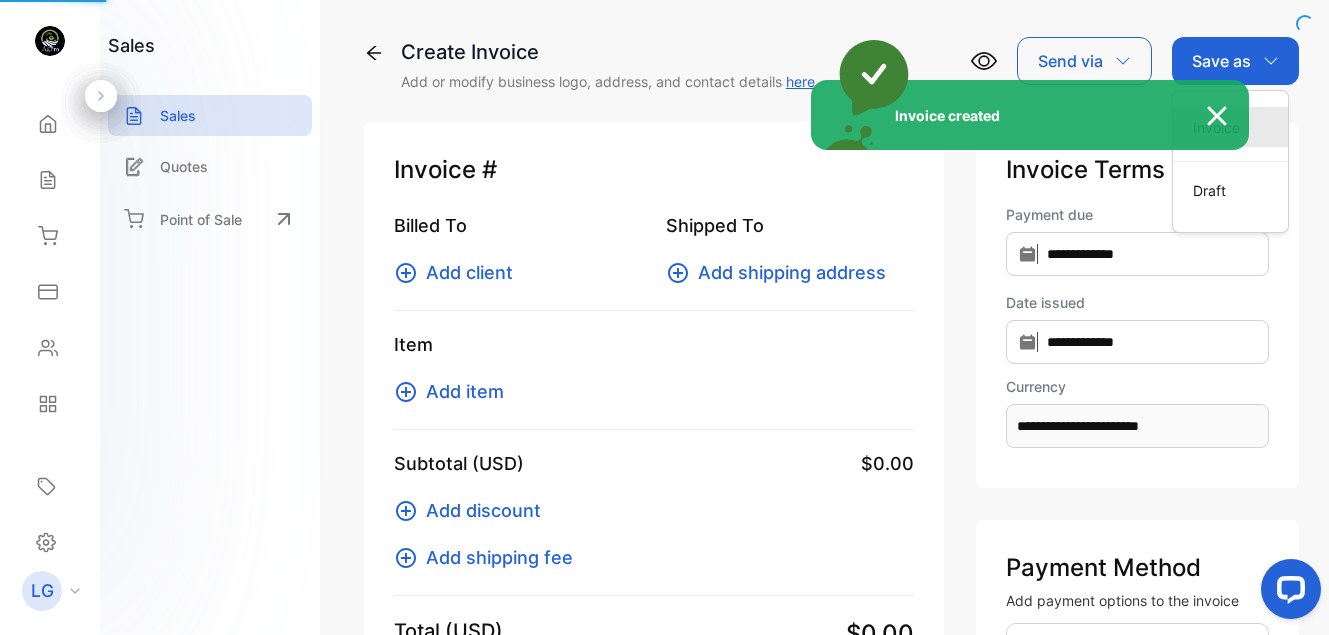 type 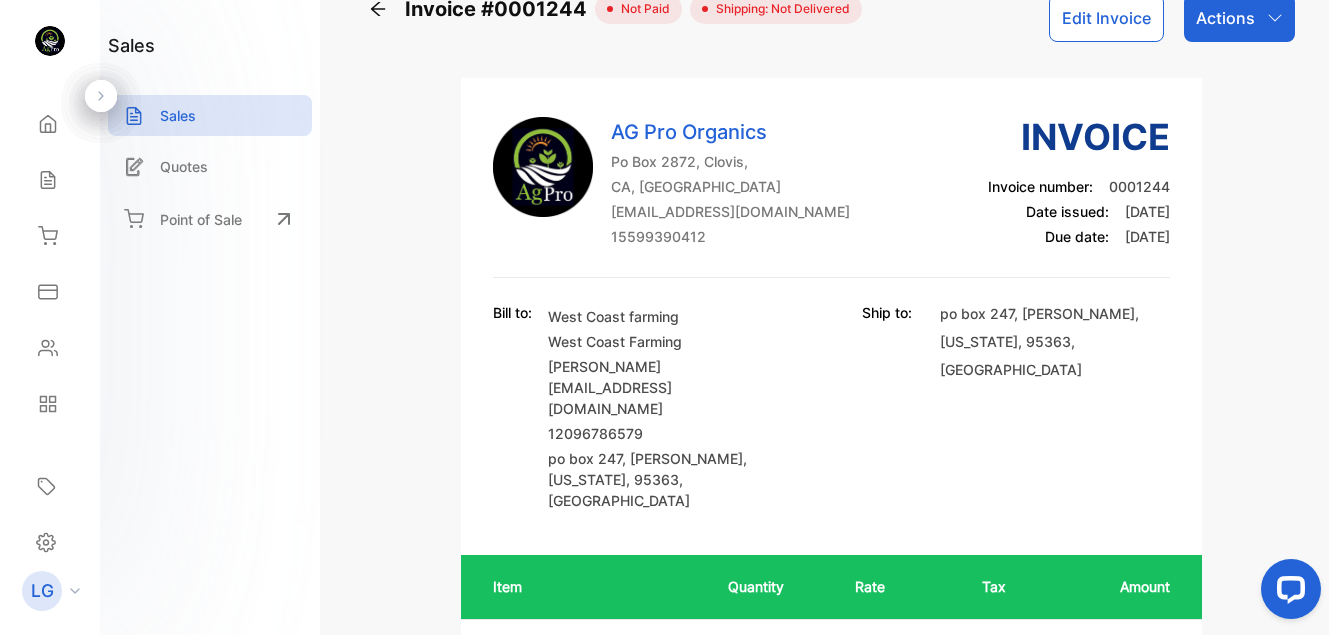 scroll, scrollTop: 40, scrollLeft: 0, axis: vertical 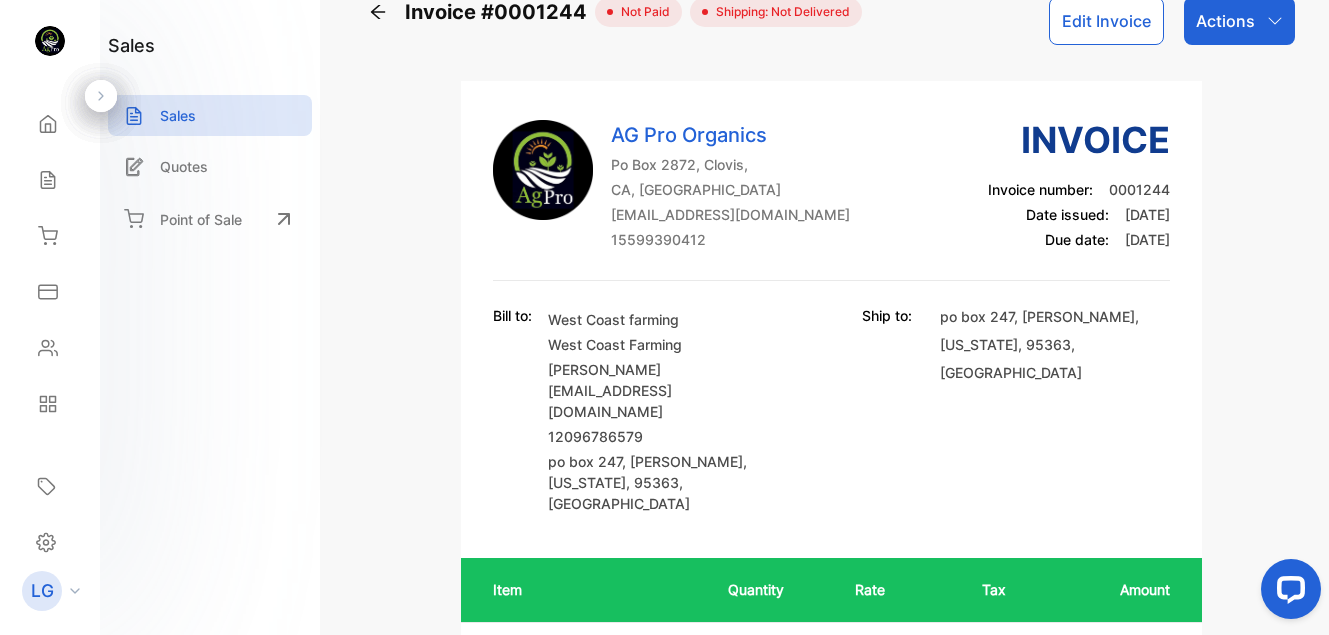 click 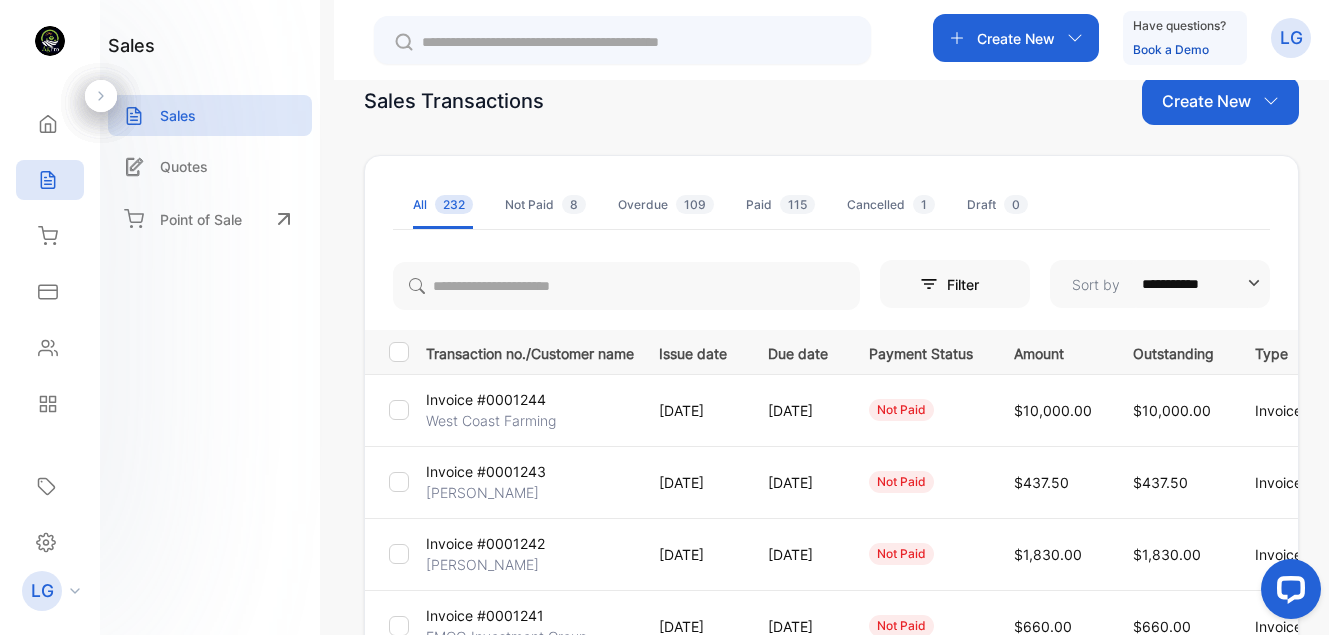 click on "Create New" at bounding box center [1206, 101] 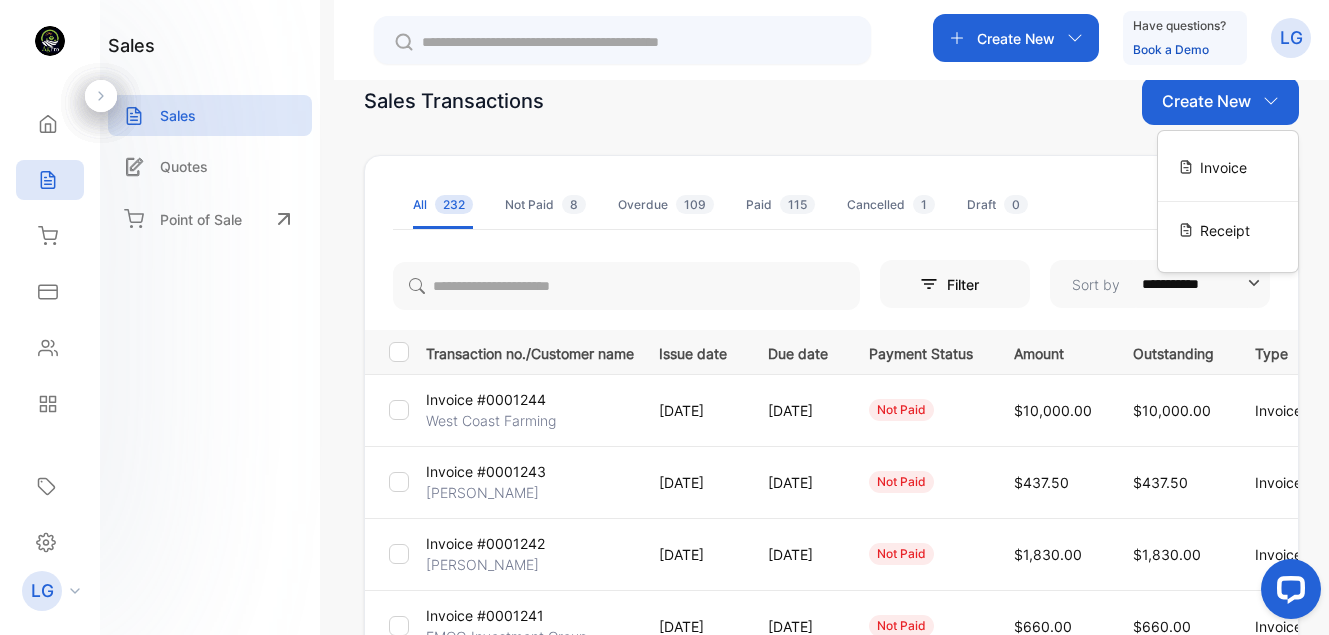 scroll, scrollTop: 37, scrollLeft: 0, axis: vertical 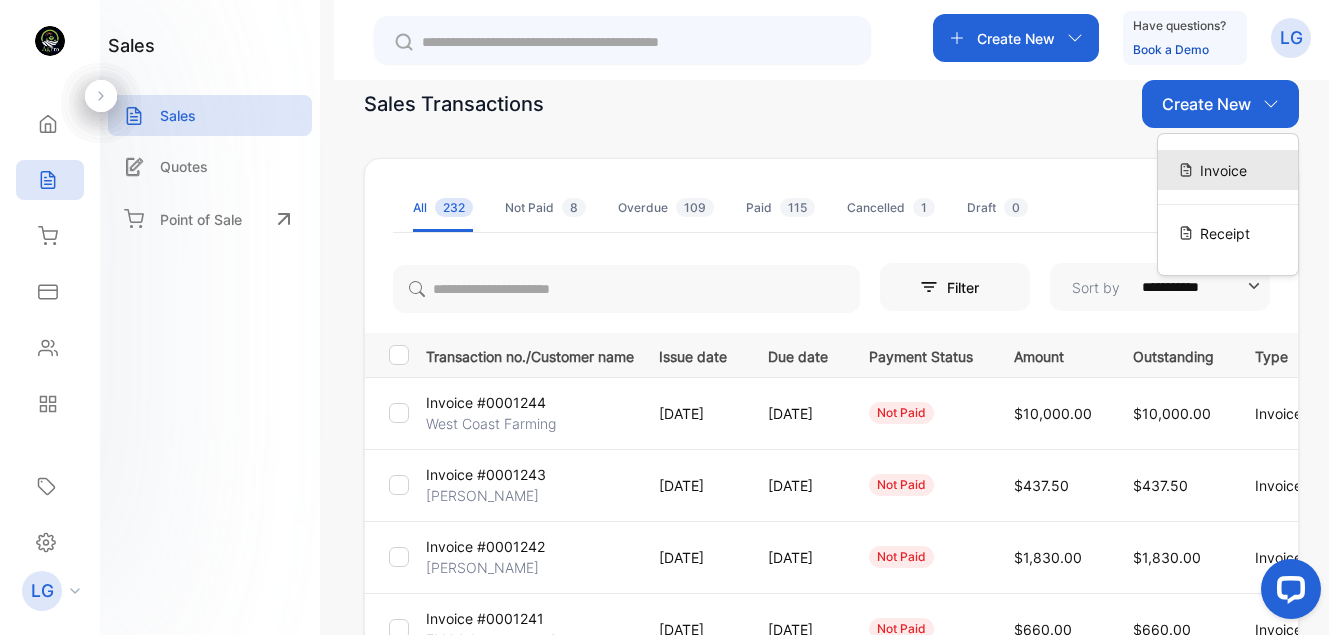 click on "Invoice" at bounding box center [1223, 170] 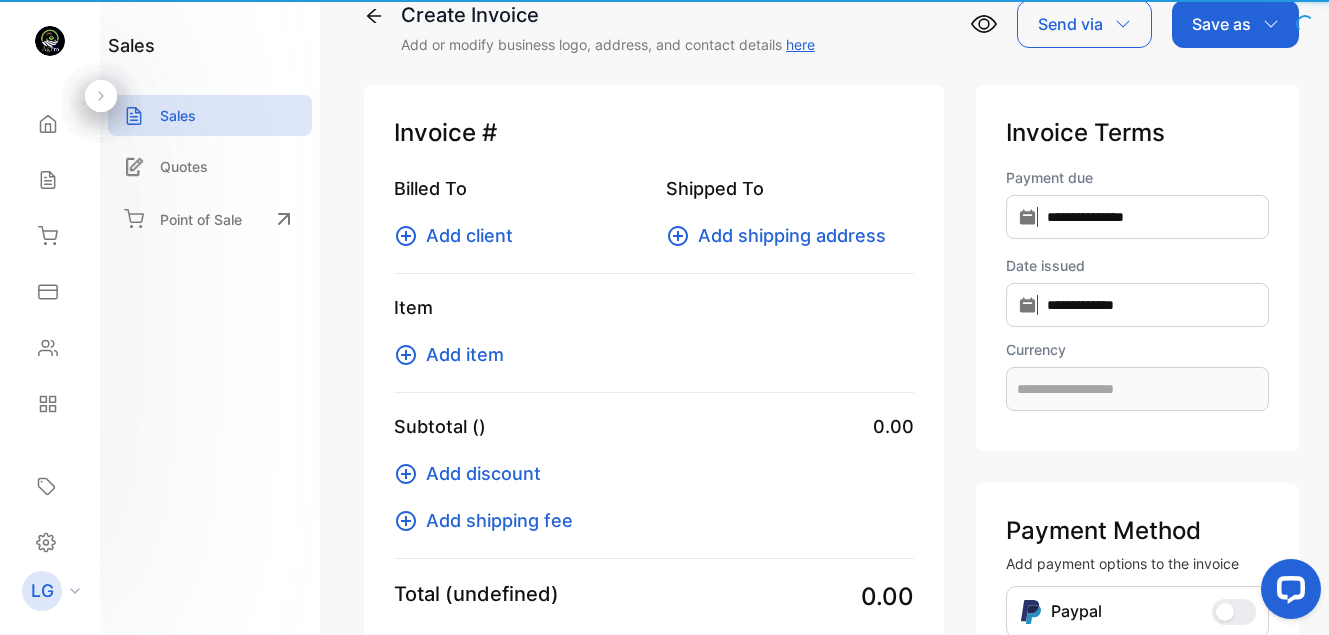type on "**********" 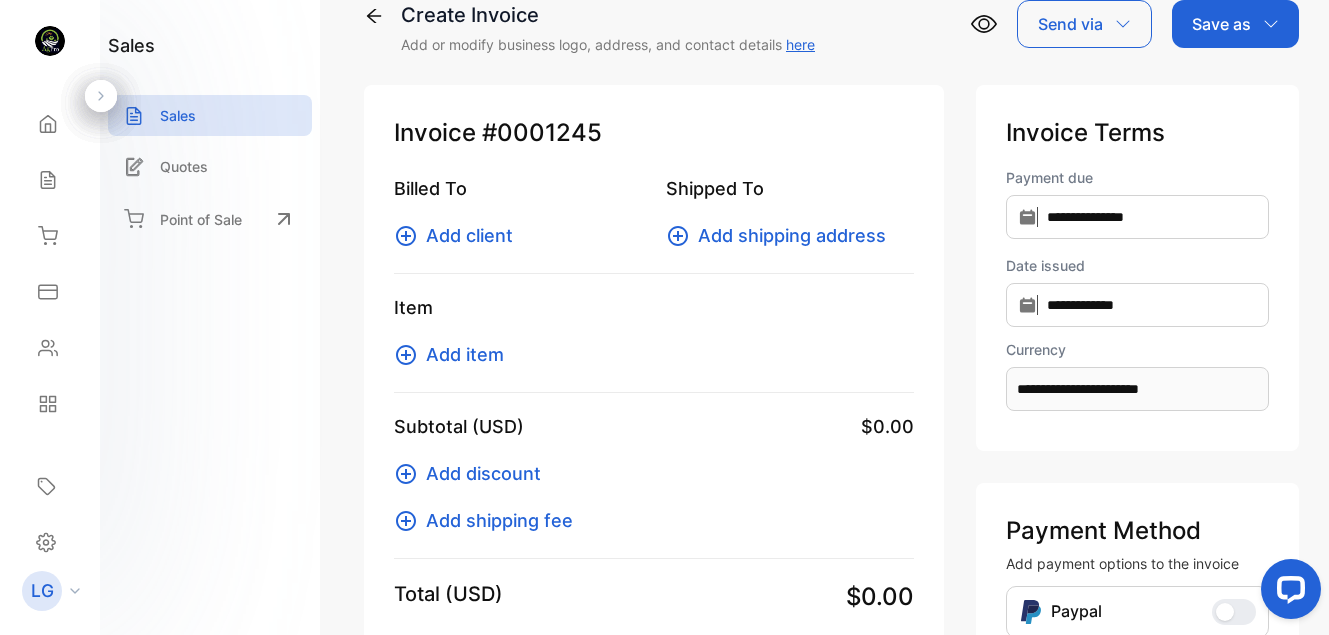 click on "Add client" at bounding box center [469, 235] 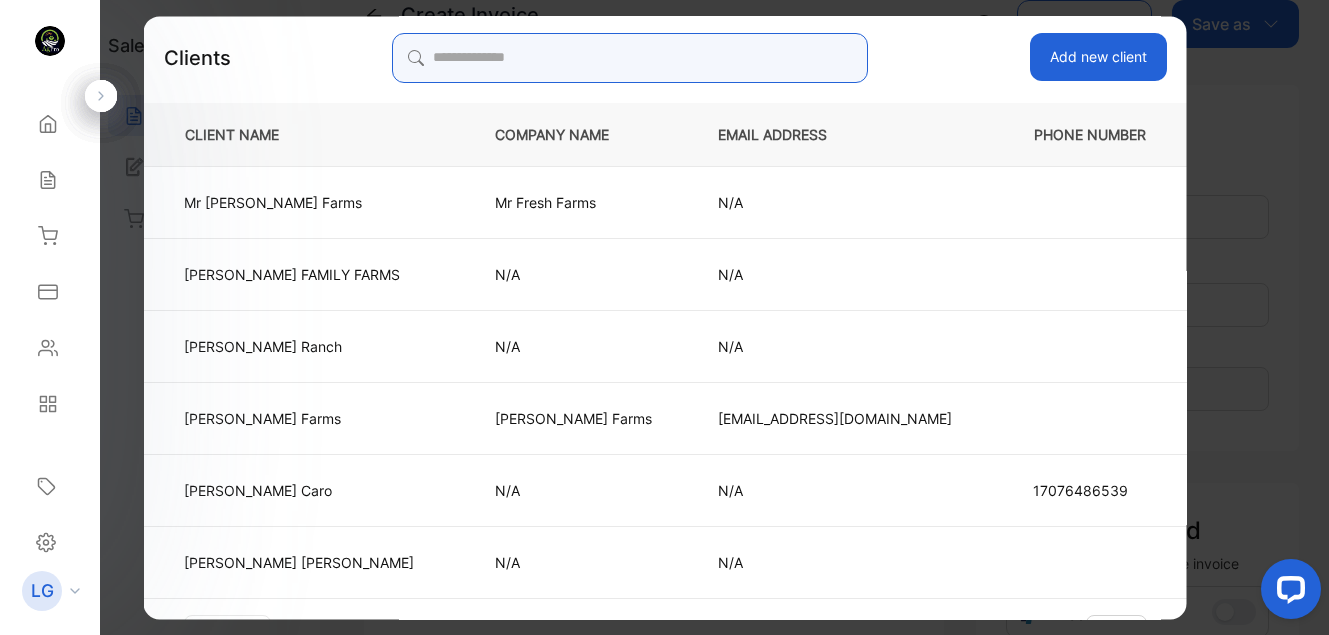 click at bounding box center [629, 58] 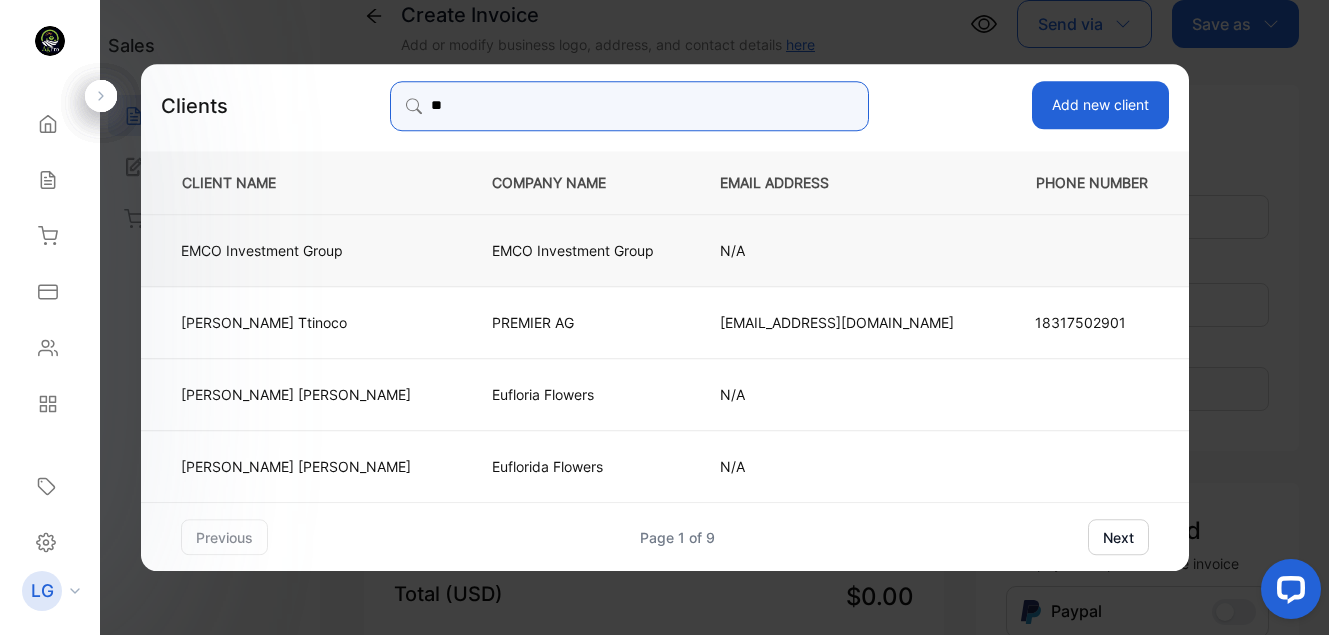 type on "**" 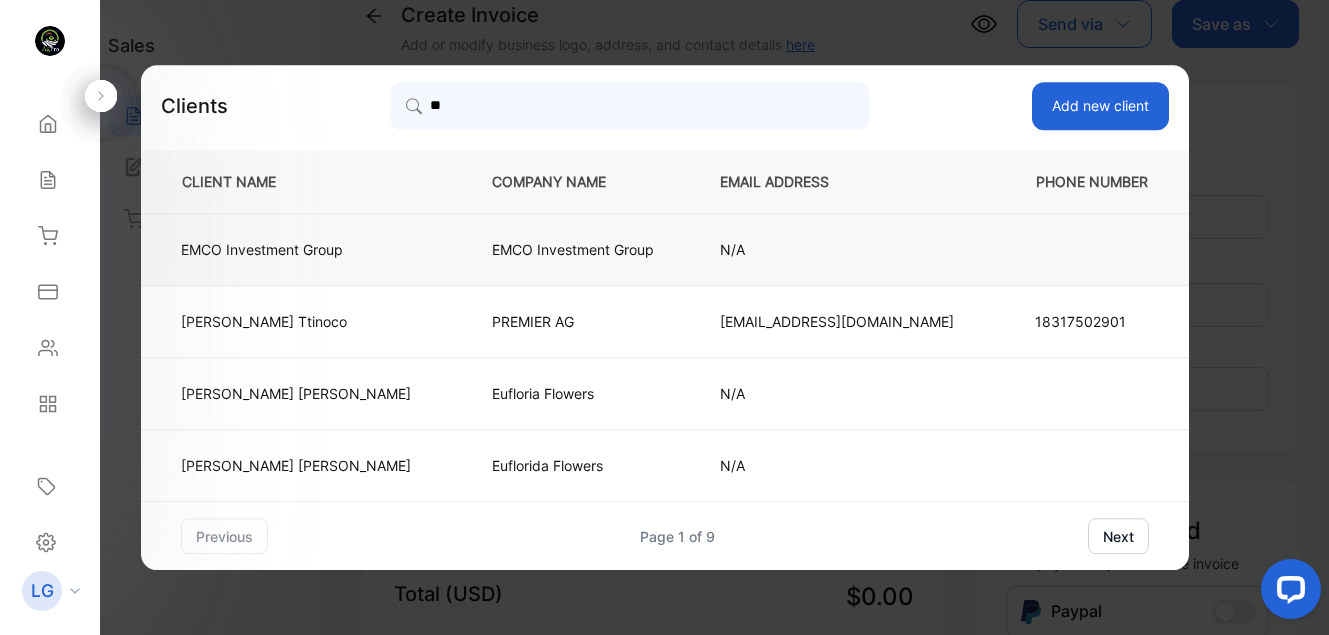 click on "EMCO   Investment Group" at bounding box center [300, 250] 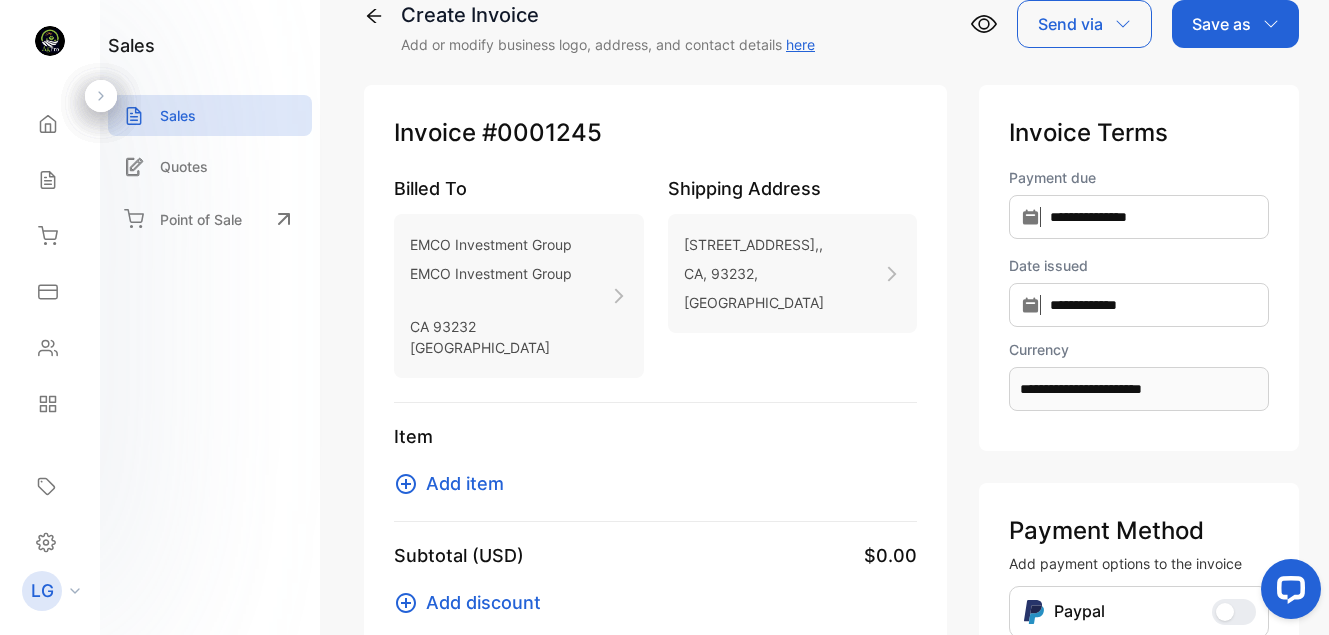 click on "Add item" at bounding box center (465, 483) 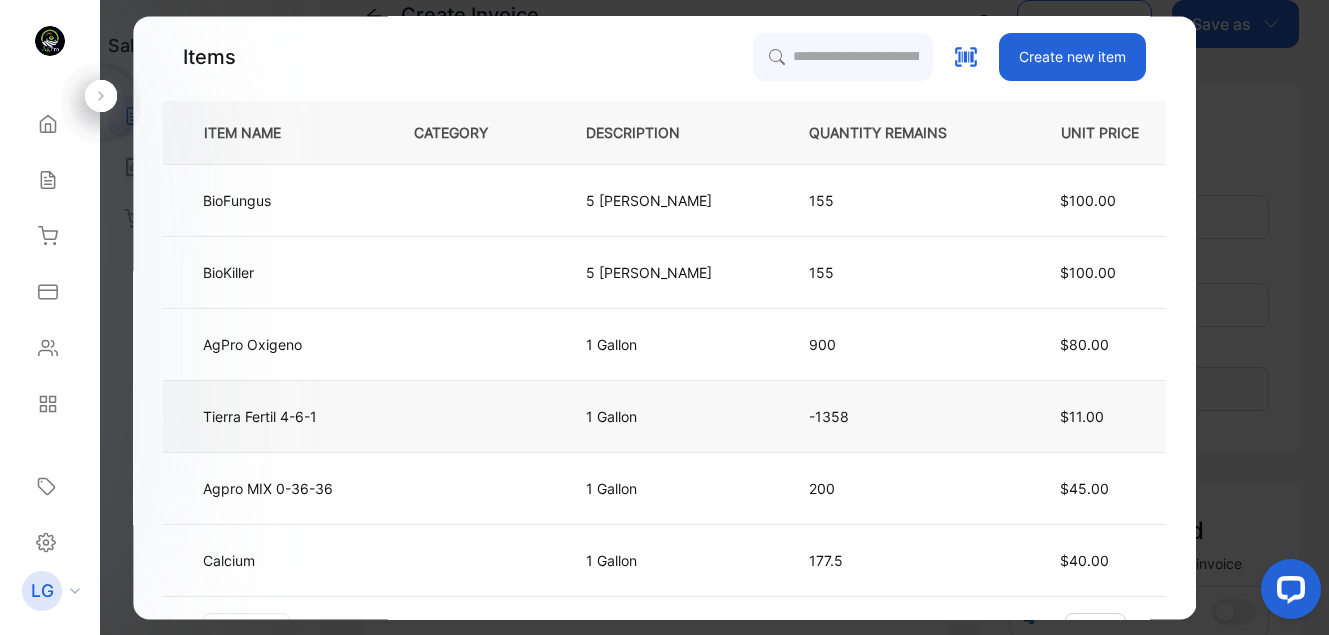 click on "Tierra Fertil 4-6-1" at bounding box center (272, 417) 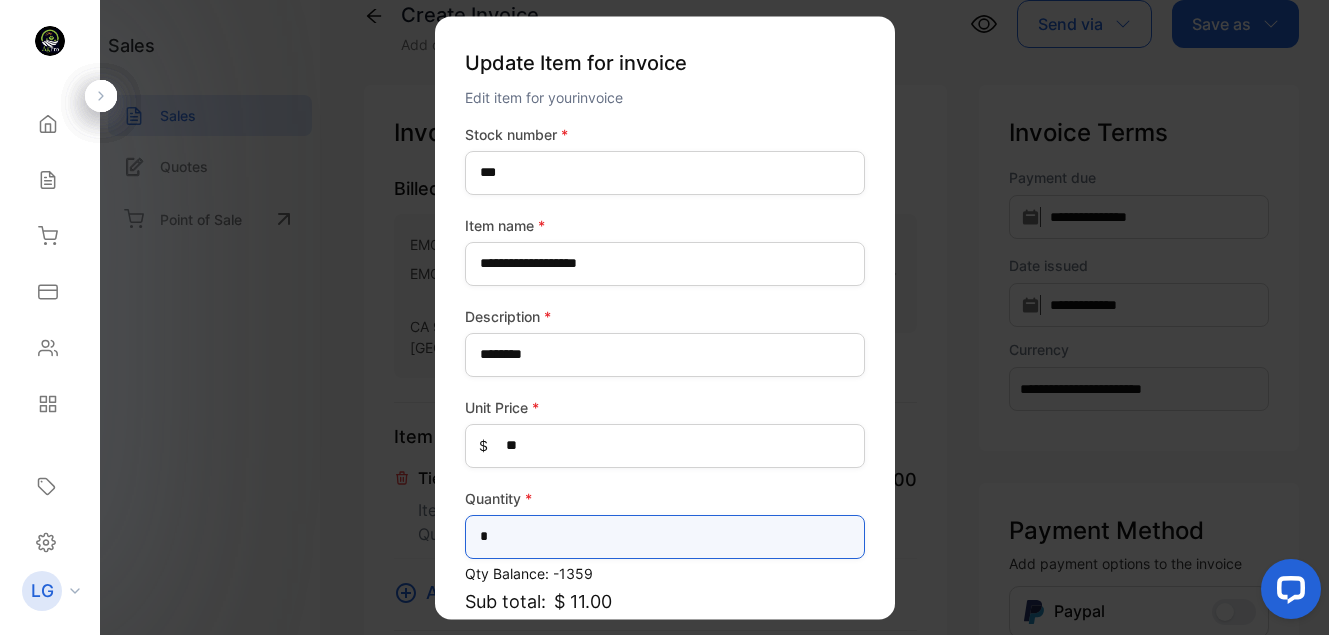 click on "*" at bounding box center (665, 537) 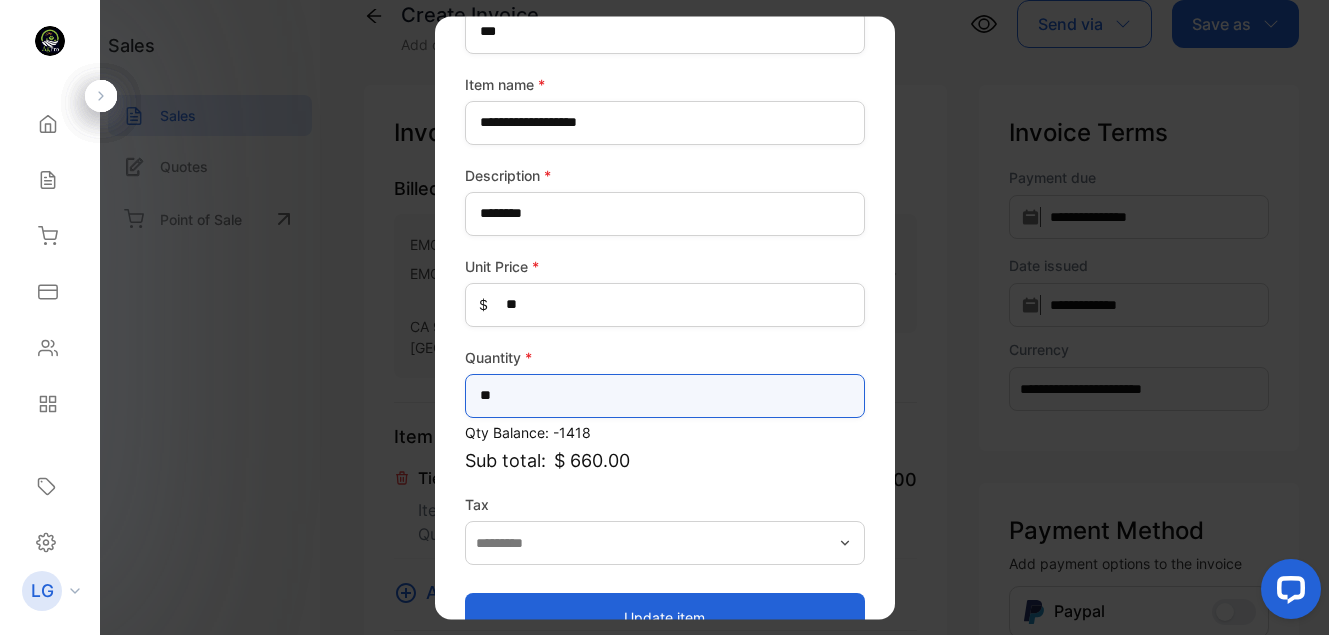 scroll, scrollTop: 187, scrollLeft: 0, axis: vertical 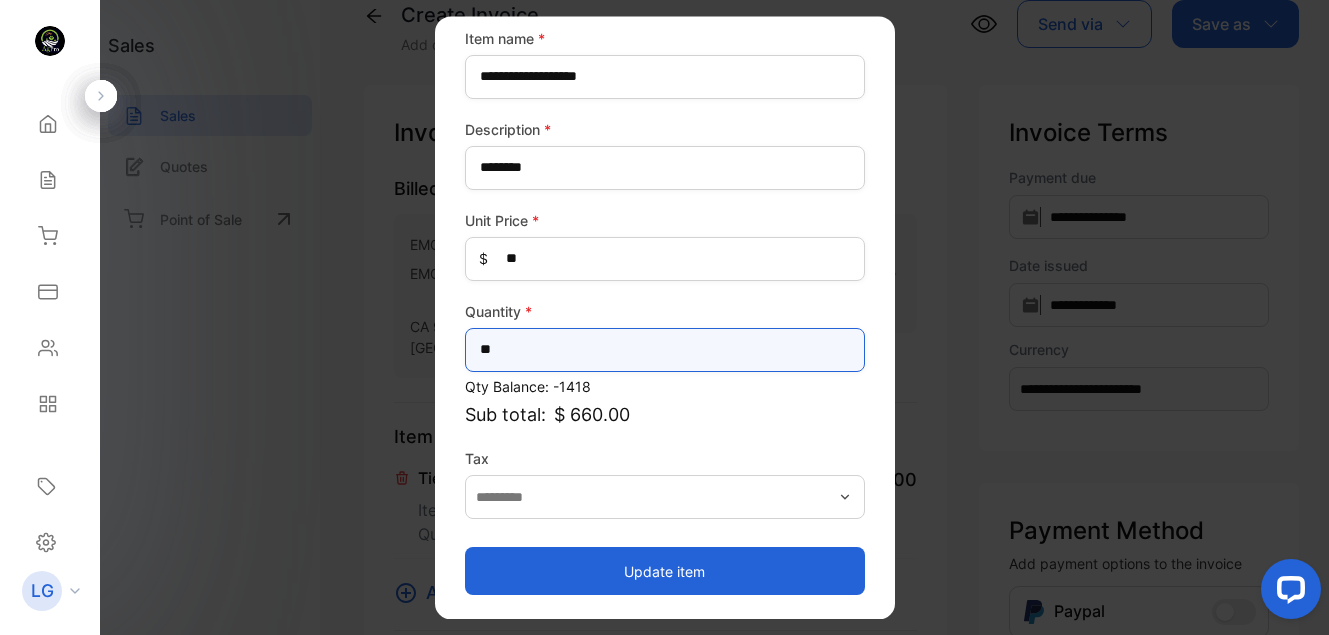 type on "**" 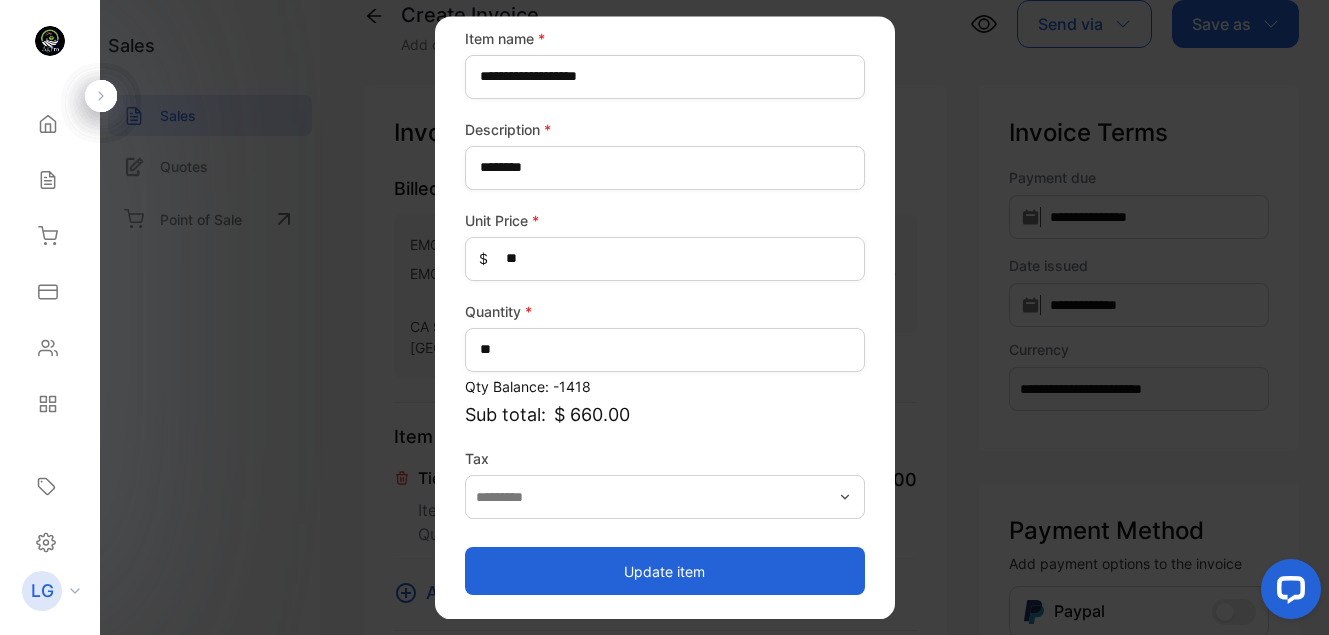 click on "Update item" at bounding box center [665, 571] 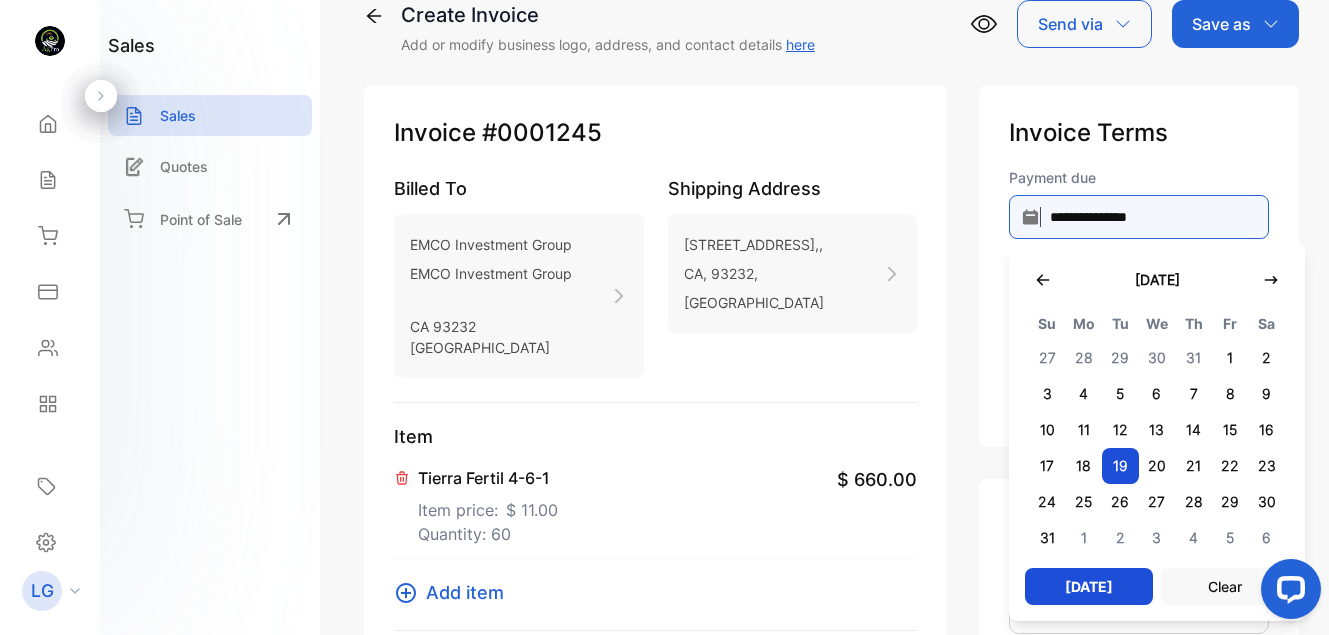 click on "**********" at bounding box center (1139, 217) 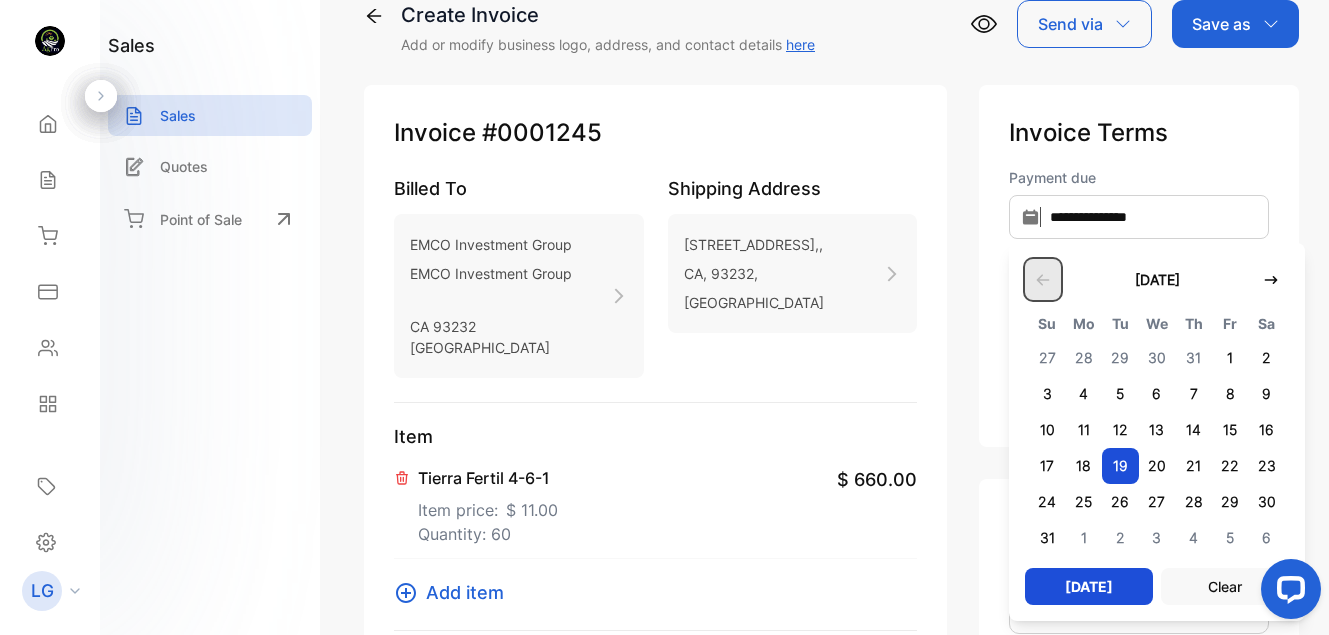 click at bounding box center [1043, 279] 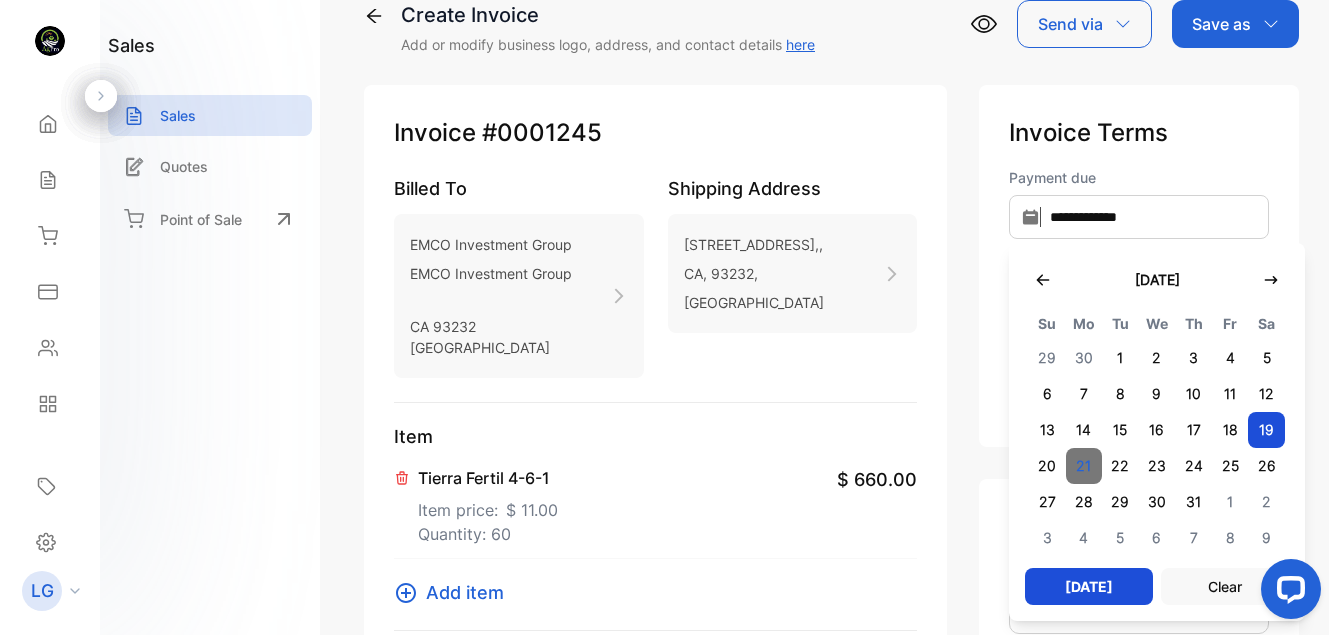 click on "21" at bounding box center [1084, 466] 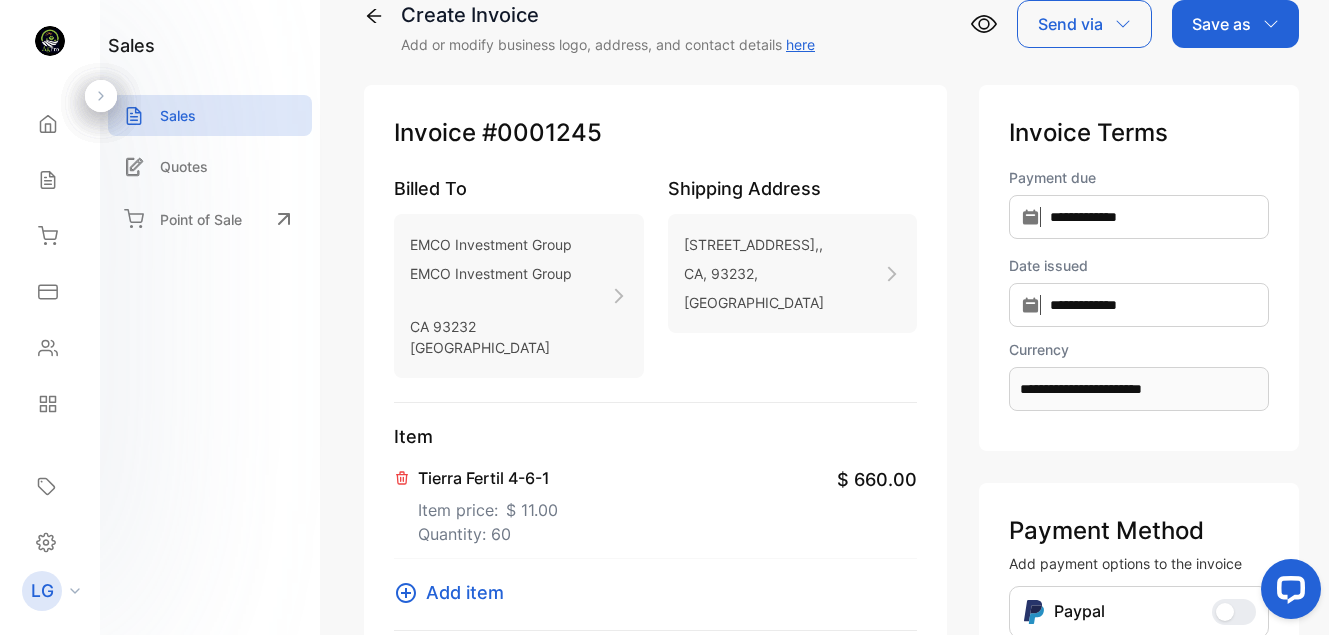 scroll, scrollTop: 591, scrollLeft: 0, axis: vertical 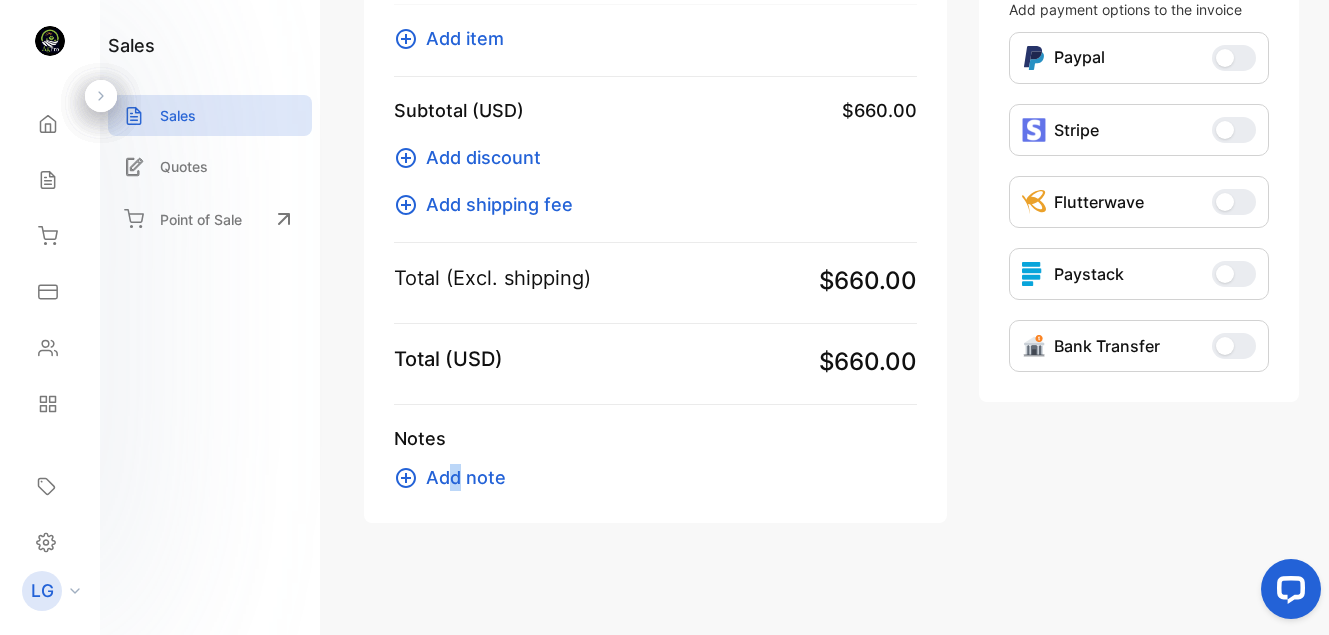 click on "Notes Add note" at bounding box center [655, 458] 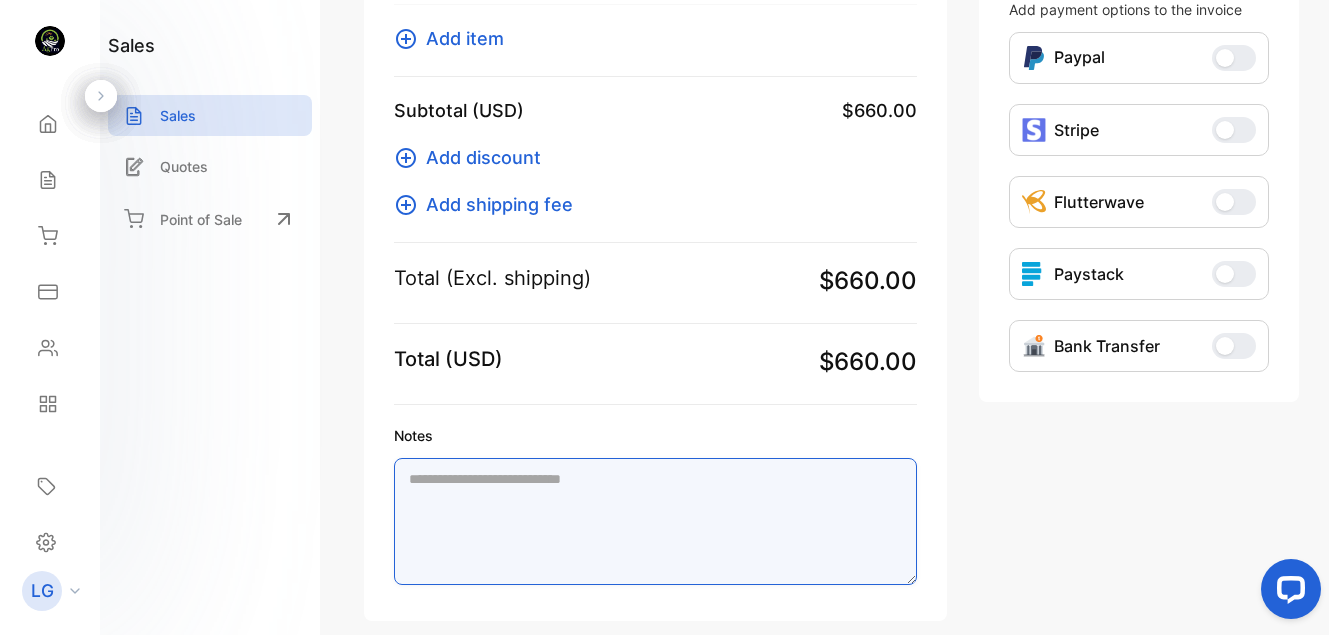 click on "Notes" at bounding box center [655, 521] 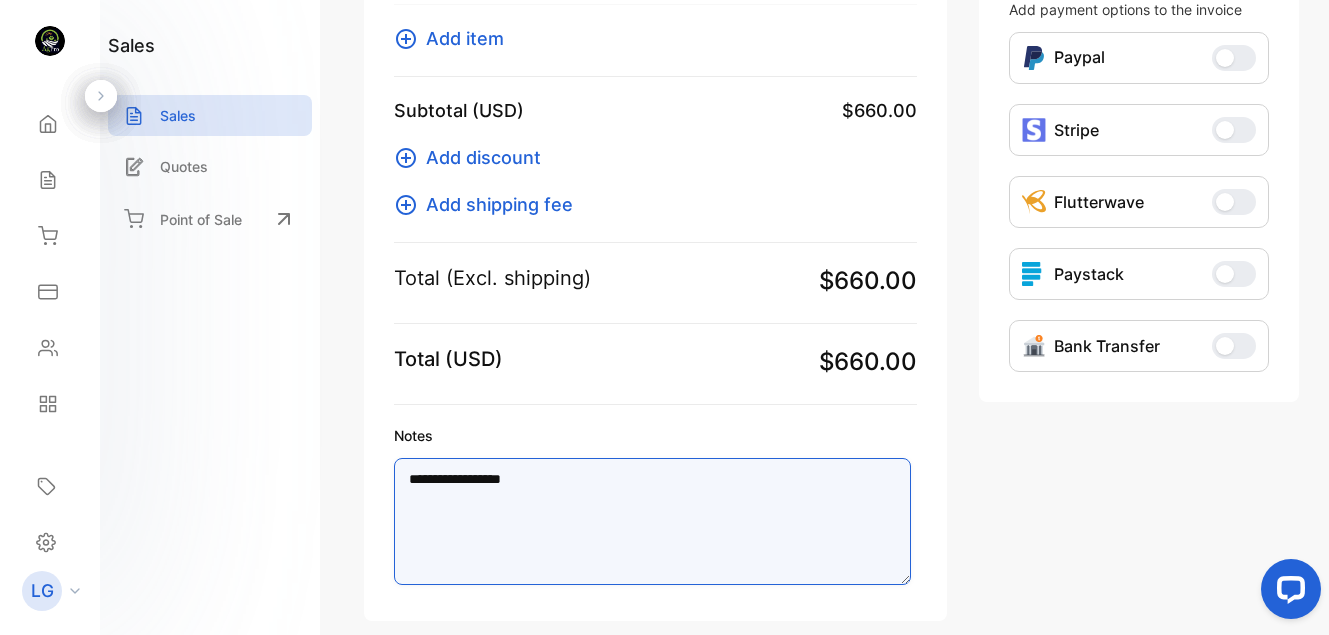 scroll, scrollTop: 35, scrollLeft: 0, axis: vertical 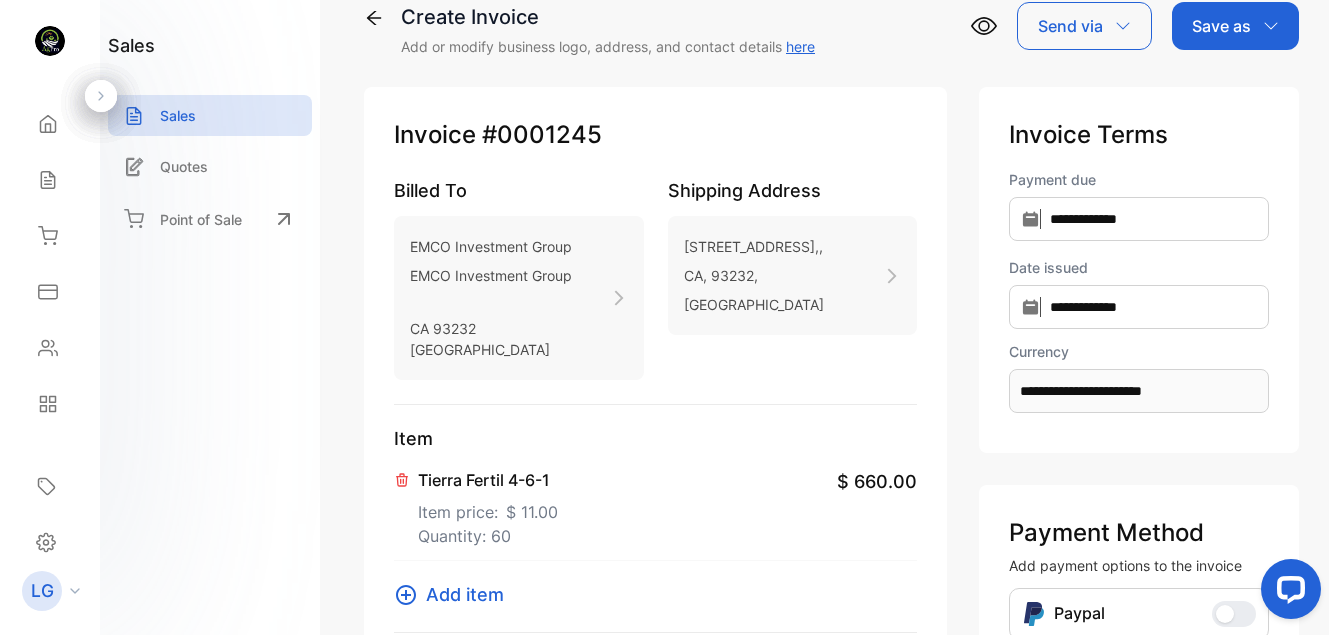 click on "Save as" at bounding box center [1235, 26] 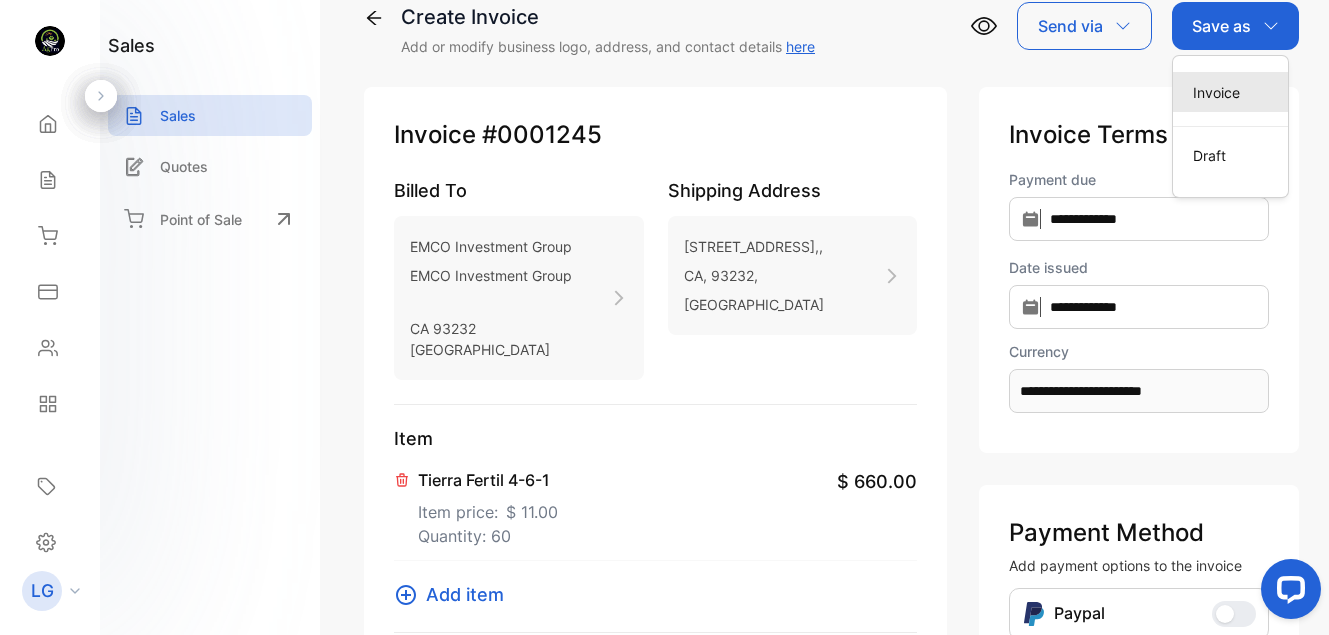 click on "Invoice" at bounding box center (1230, 92) 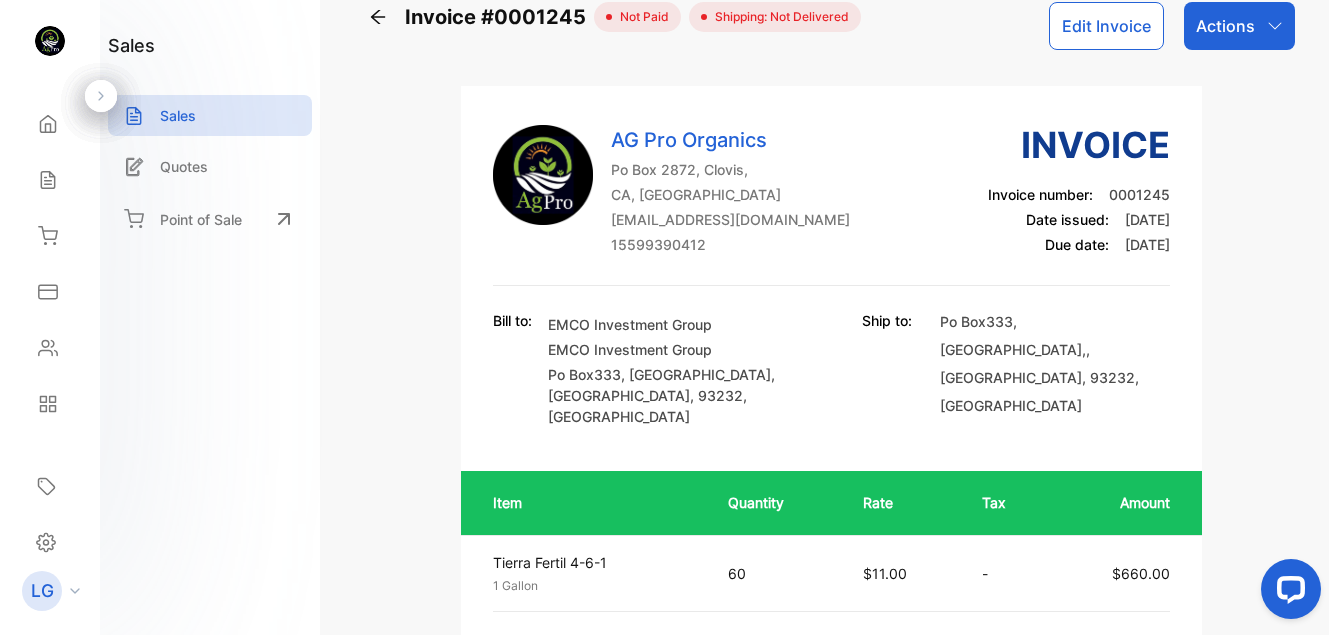 click on "Invoice #0001245   not paid Shipping:   Not Delivered Edit Invoice   Actions AG Pro Organics Po Box 2872, Clovis, [GEOGRAPHIC_DATA], [GEOGRAPHIC_DATA] [EMAIL_ADDRESS][DOMAIN_NAME] 15599390412 Invoice Invoice number:  0001245 Date issued:  [DATE] Due date:  [DATE] Bill to: EMCO Investment Group EMCO Investment Group [GEOGRAPHIC_DATA] , [GEOGRAPHIC_DATA] Ship to: Po Box333 [GEOGRAPHIC_DATA] , [GEOGRAPHIC_DATA] Item Quantity Rate Tax Amount Tierra Fertil 4-6-1 1 Gallon Unit price:    $11.00 60 $11.00 - $660.00 Subtotal (USD) $660.00 Total Due (USD) $660.00 Paid (USD) $0.00 Balance (USD) $660.00 Notes Ranch 14 20 acres  Statement of account Payment History Detailed statement of account for EMCO Investment Group Invoice / Receipt Due date Total amount Amount due #0001067 [DATE] $5,550.00 $0.00 #0001069 [DATE] $6,150.00 $0.00 #0001091 [DATE] $6,460.00 $0.00 #0001102 [DATE] $2,850.00 $0.00 #0001143 [DATE] $4,020.00 $0.00 #0001109 [DATE] $7,140.00" at bounding box center (831, 317) 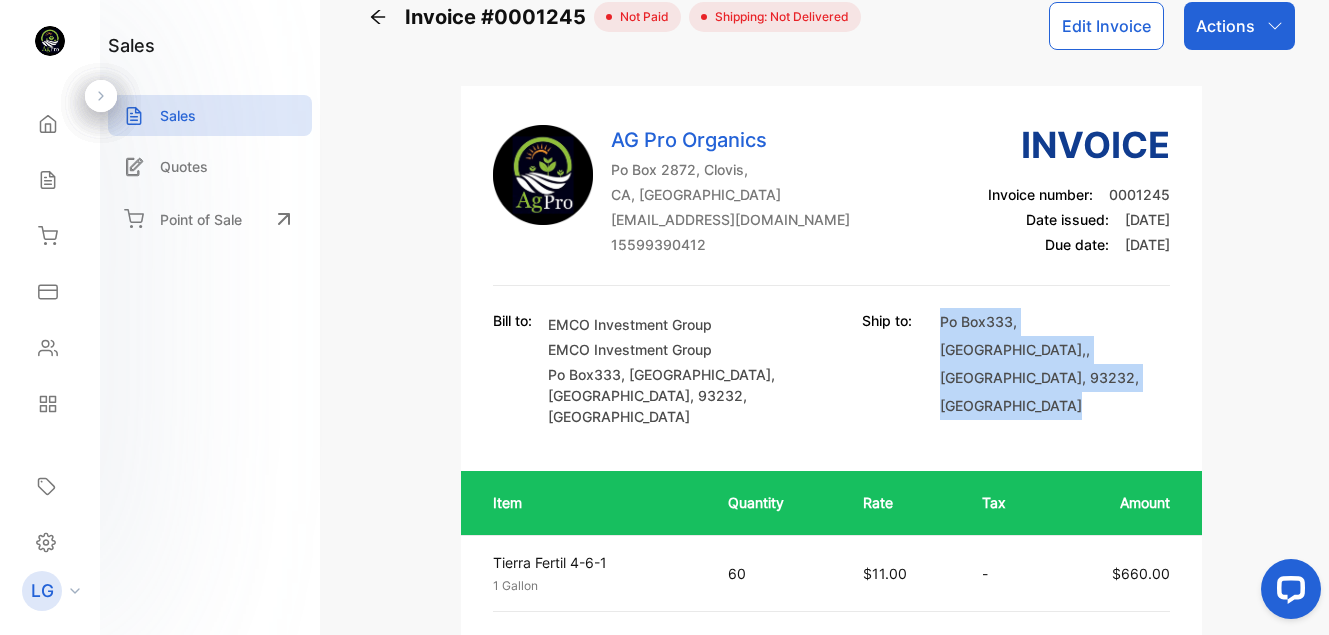click on "Invoice #0001245   not paid Shipping:   Not Delivered Edit Invoice   Actions AG Pro Organics Po Box 2872, Clovis, [GEOGRAPHIC_DATA], [GEOGRAPHIC_DATA] [EMAIL_ADDRESS][DOMAIN_NAME] 15599390412 Invoice Invoice number:  0001245 Date issued:  [DATE] Due date:  [DATE] Bill to: EMCO Investment Group EMCO Investment Group [GEOGRAPHIC_DATA] , [GEOGRAPHIC_DATA] Ship to: Po Box333 [GEOGRAPHIC_DATA] , [GEOGRAPHIC_DATA] Item Quantity Rate Tax Amount Tierra Fertil 4-6-1 1 Gallon Unit price:    $11.00 60 $11.00 - $660.00 Subtotal (USD) $660.00 Total Due (USD) $660.00 Paid (USD) $0.00 Balance (USD) $660.00 Notes Ranch 14 20 acres  Statement of account Payment History Detailed statement of account for EMCO Investment Group Invoice / Receipt Due date Total amount Amount due #0001067 [DATE] $5,550.00 $0.00 #0001069 [DATE] $6,150.00 $0.00 #0001091 [DATE] $6,460.00 $0.00 #0001102 [DATE] $2,850.00 $0.00 #0001143 [DATE] $4,020.00 $0.00 #0001109 [DATE] $7,140.00" at bounding box center [831, 317] 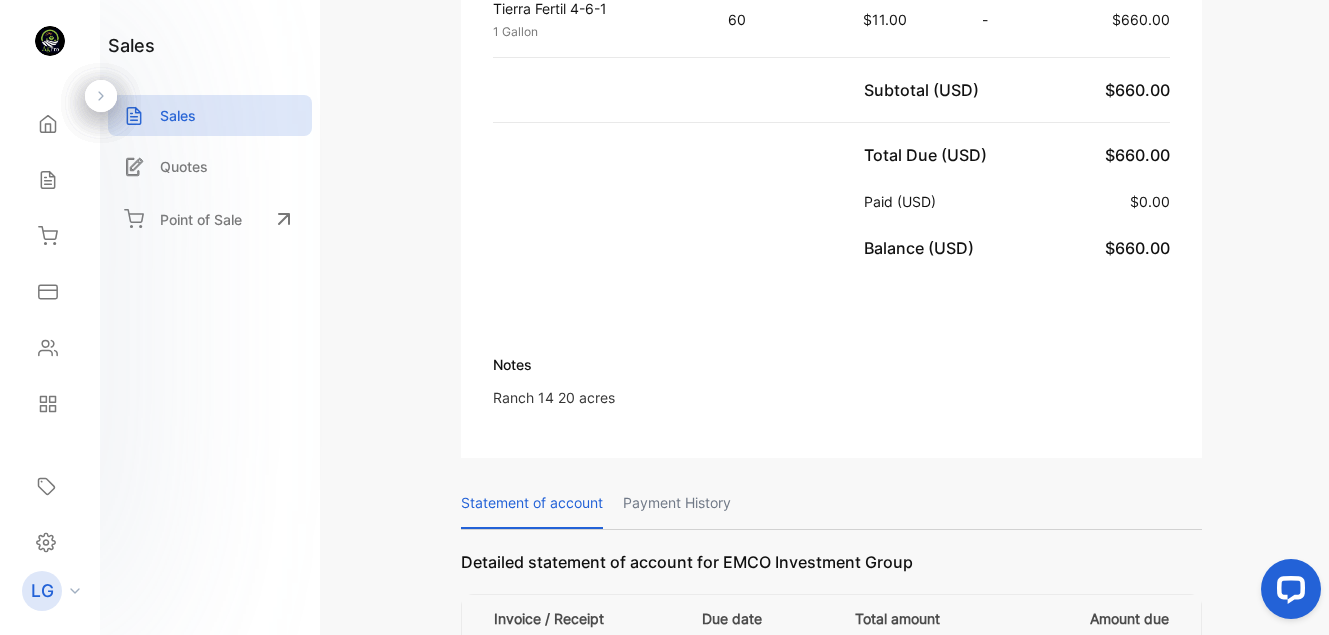 scroll, scrollTop: 1390, scrollLeft: 0, axis: vertical 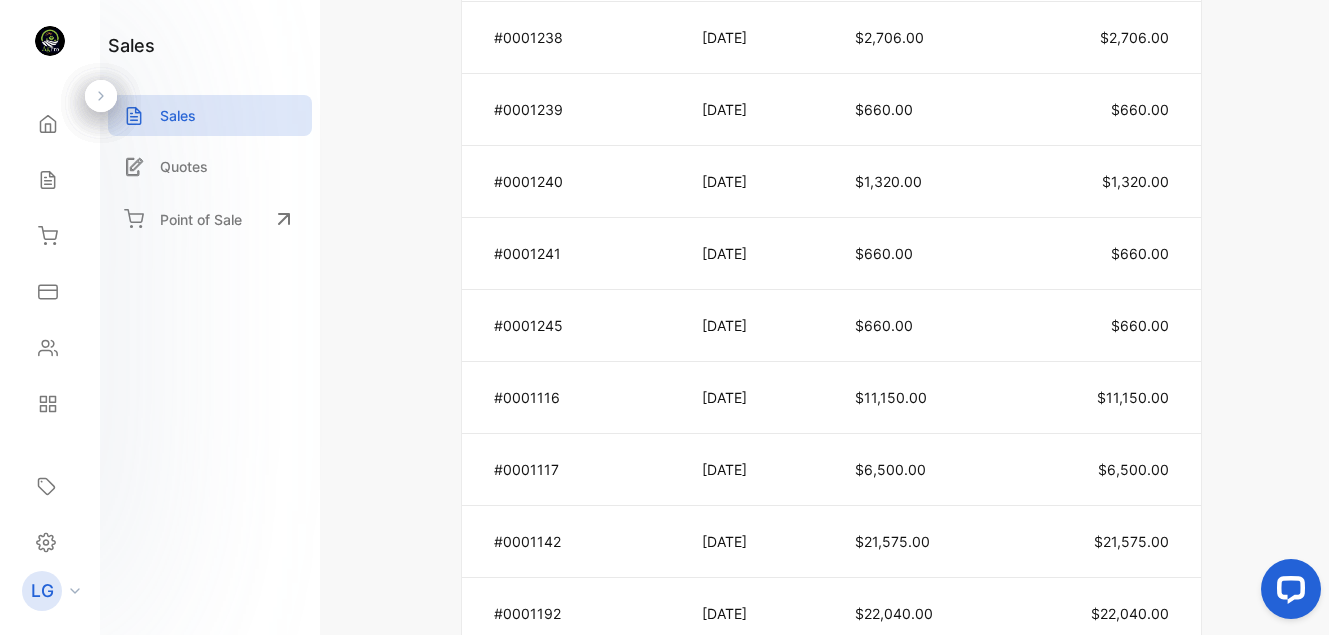 drag, startPoint x: 1319, startPoint y: 437, endPoint x: 1329, endPoint y: 494, distance: 57.870544 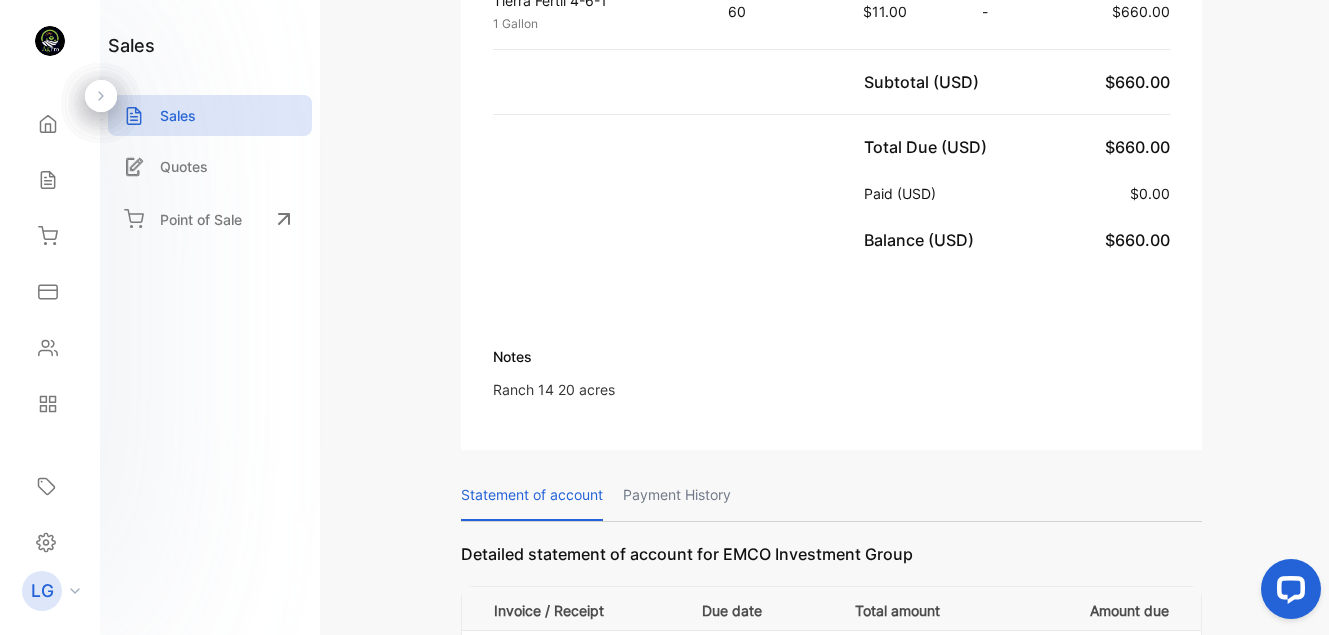 scroll, scrollTop: 592, scrollLeft: 0, axis: vertical 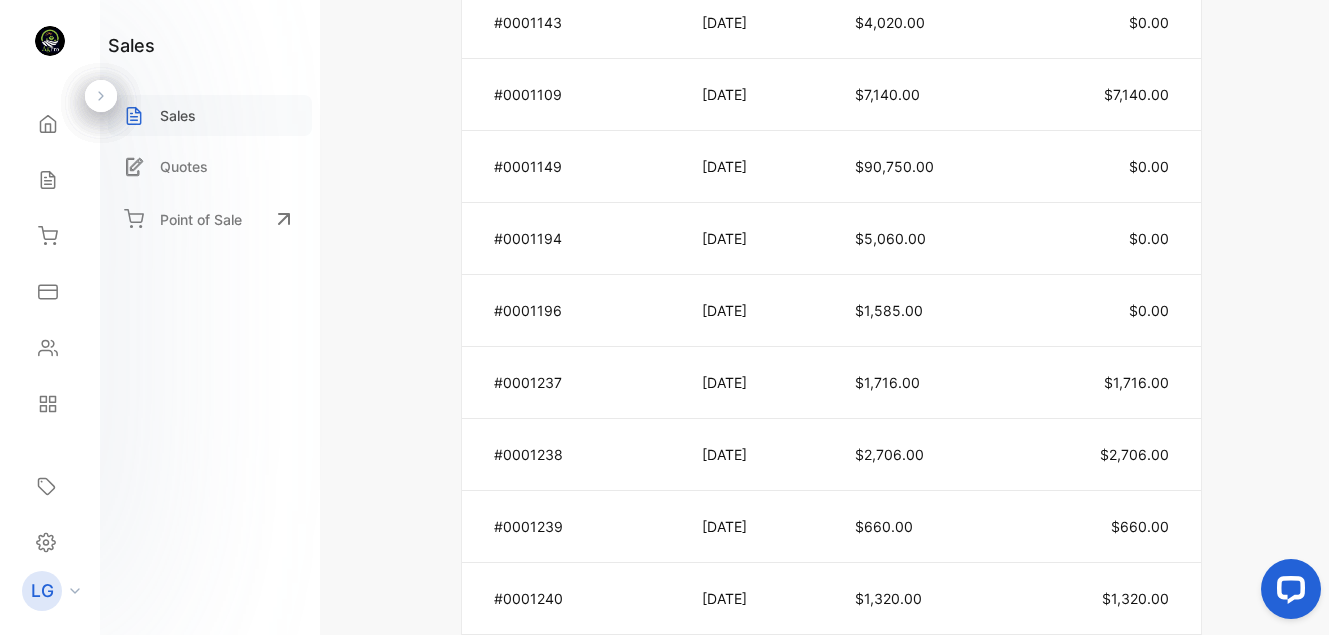 click on "Sales" at bounding box center [210, 115] 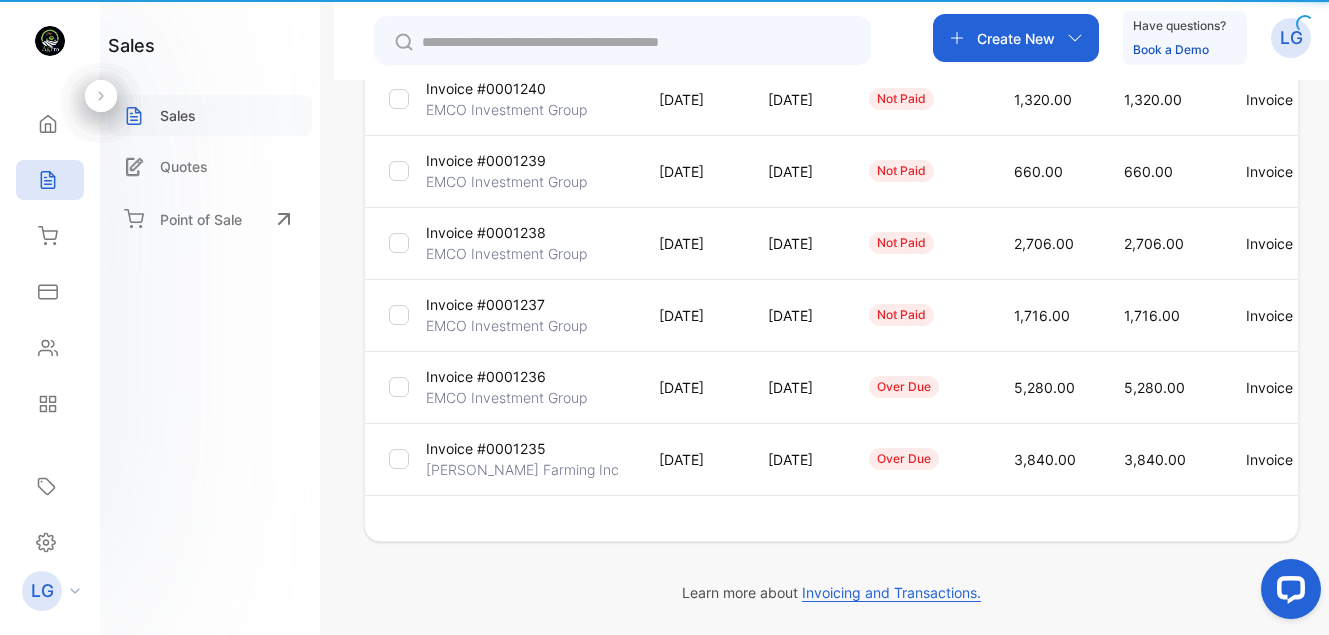 type on "**********" 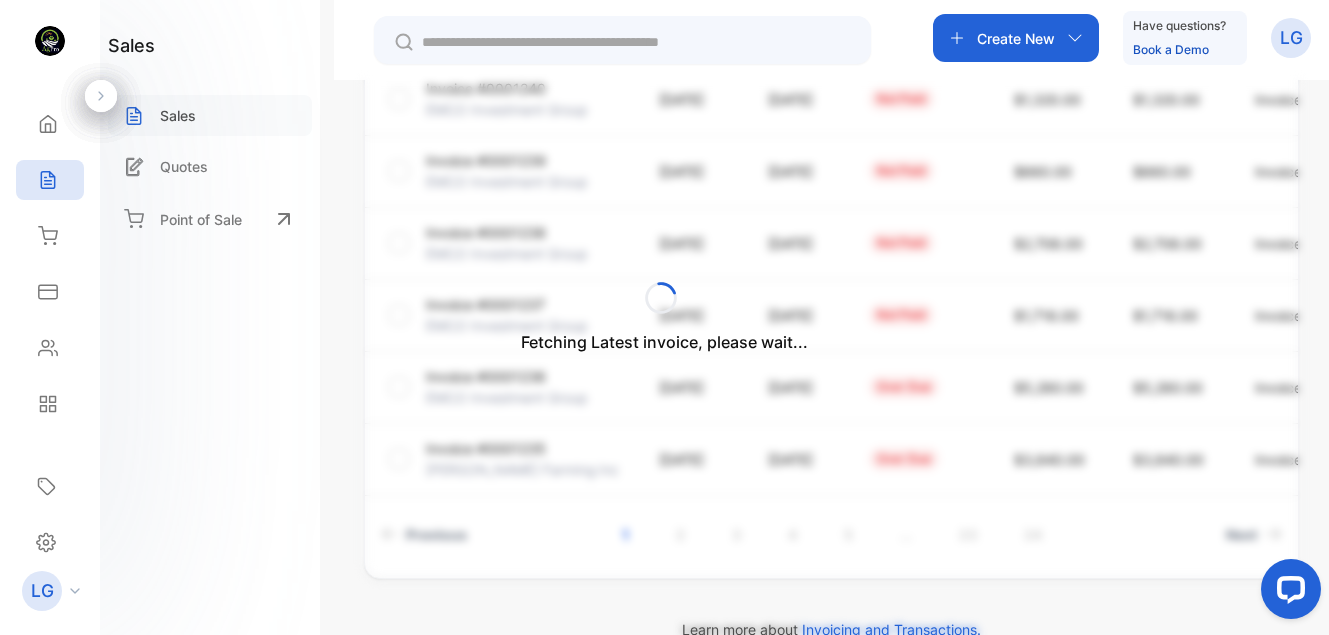 scroll, scrollTop: 676, scrollLeft: 0, axis: vertical 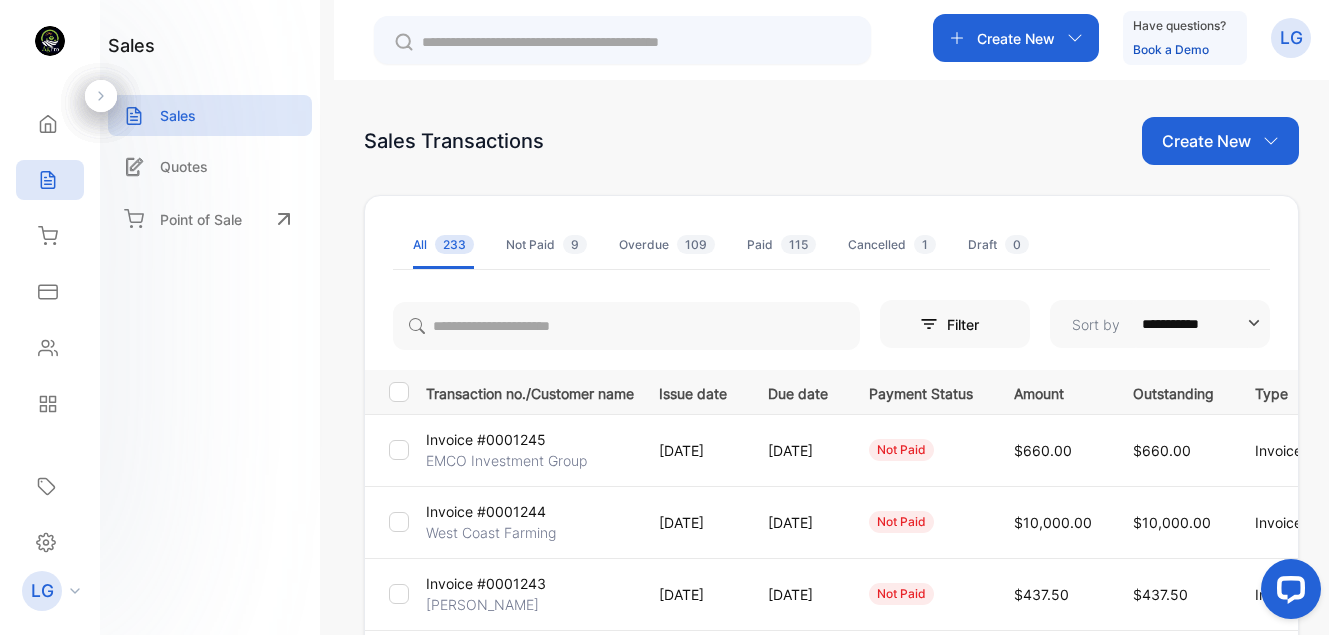 click on "Invoice #0001244" at bounding box center [486, 511] 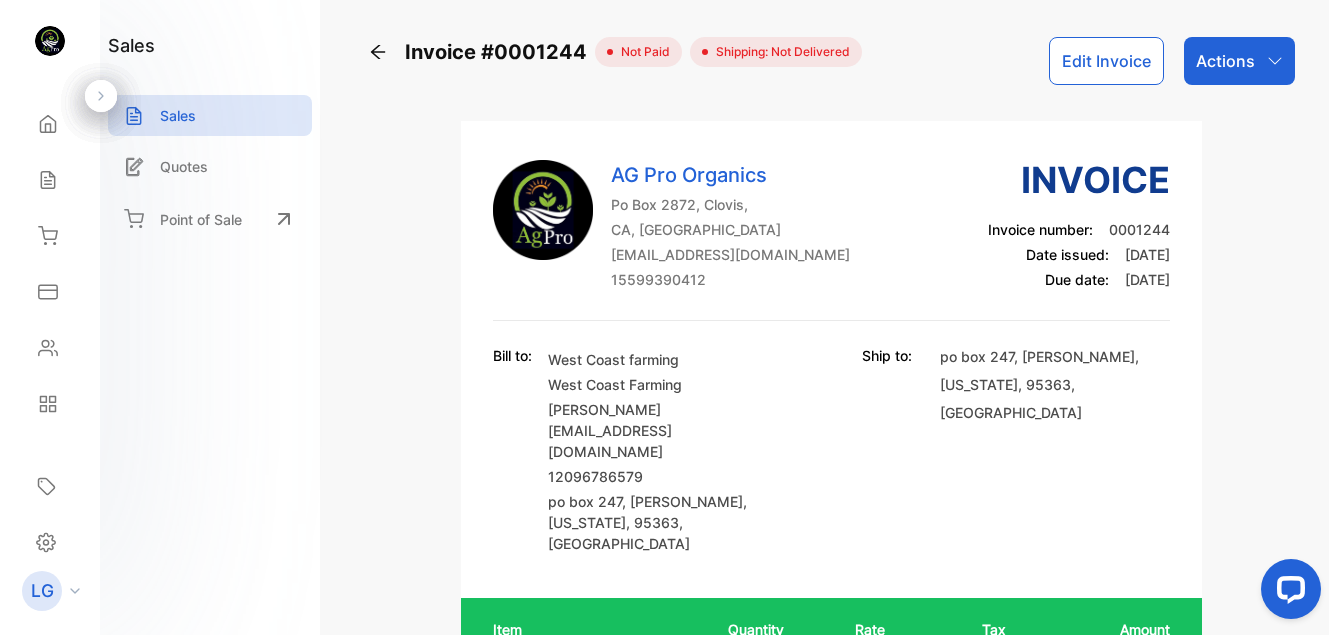 click on "Actions" at bounding box center [1225, 61] 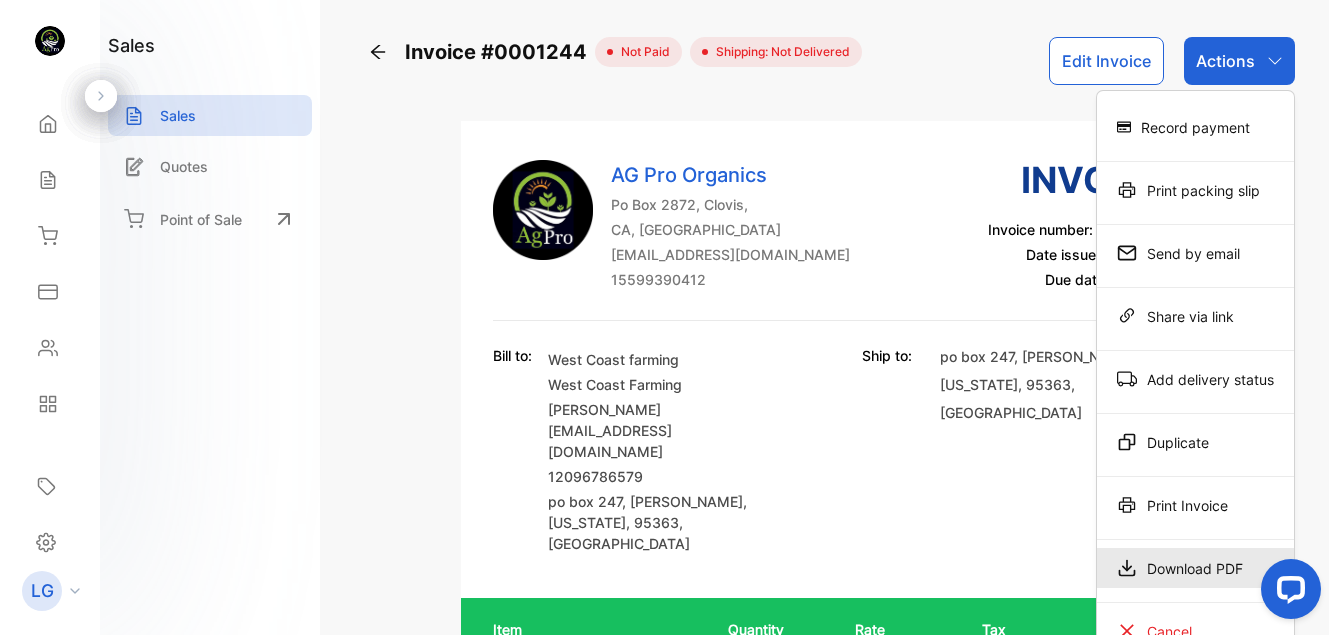 click on "Download PDF" at bounding box center [1195, 568] 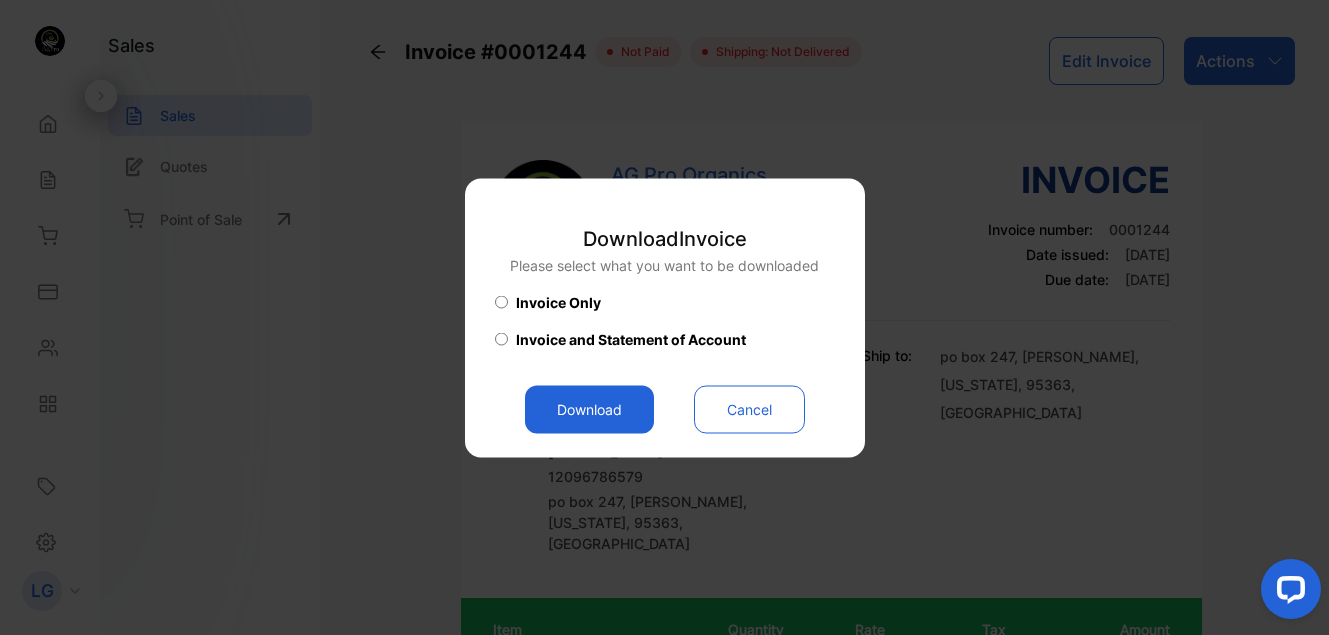 click on "Download" at bounding box center (589, 409) 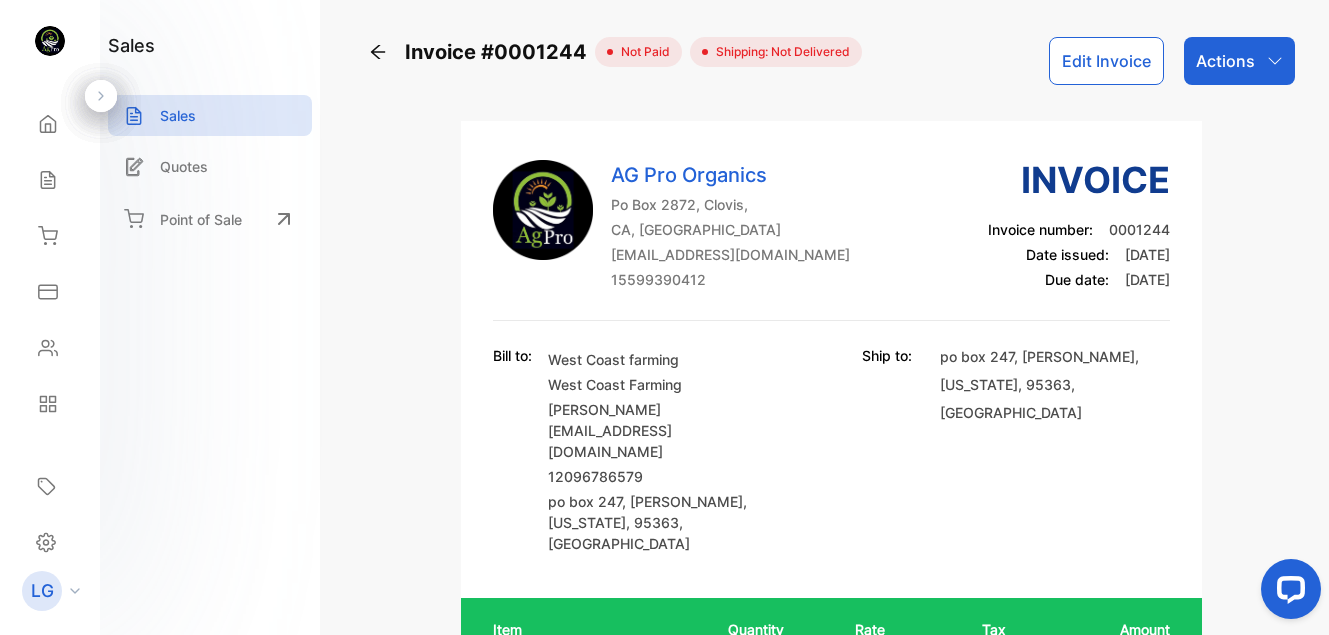 click 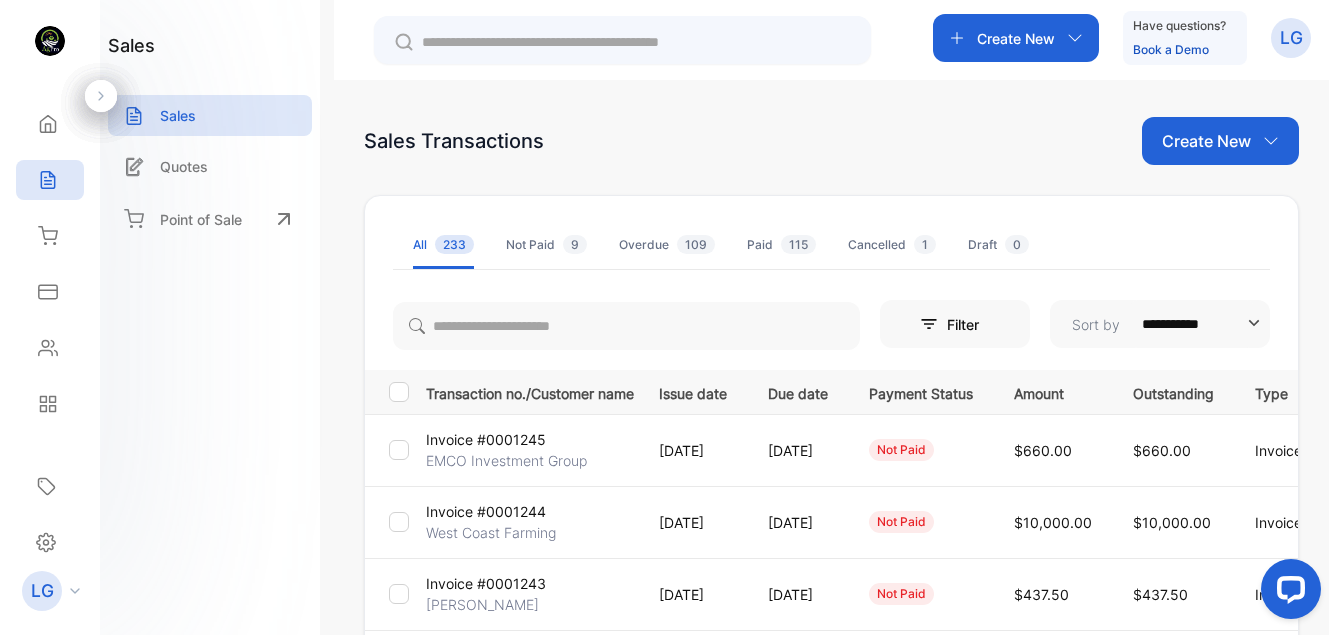 click on "EMCO Investment Group" at bounding box center (506, 460) 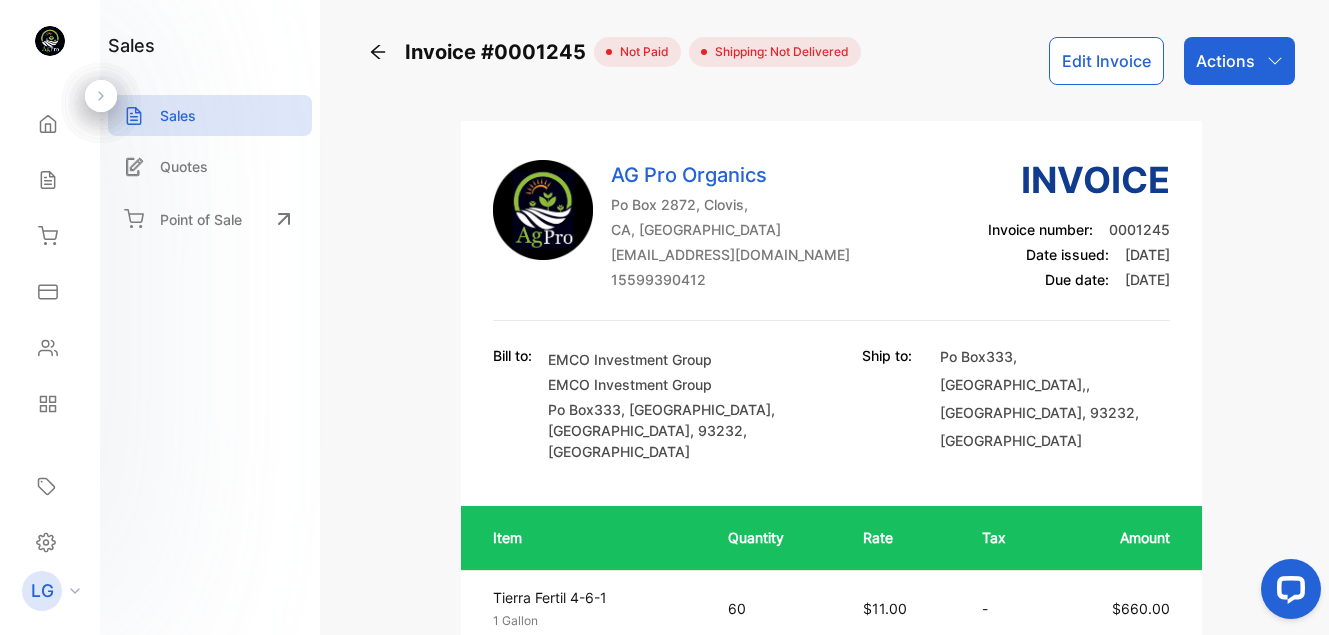 click on "Actions" at bounding box center (1239, 61) 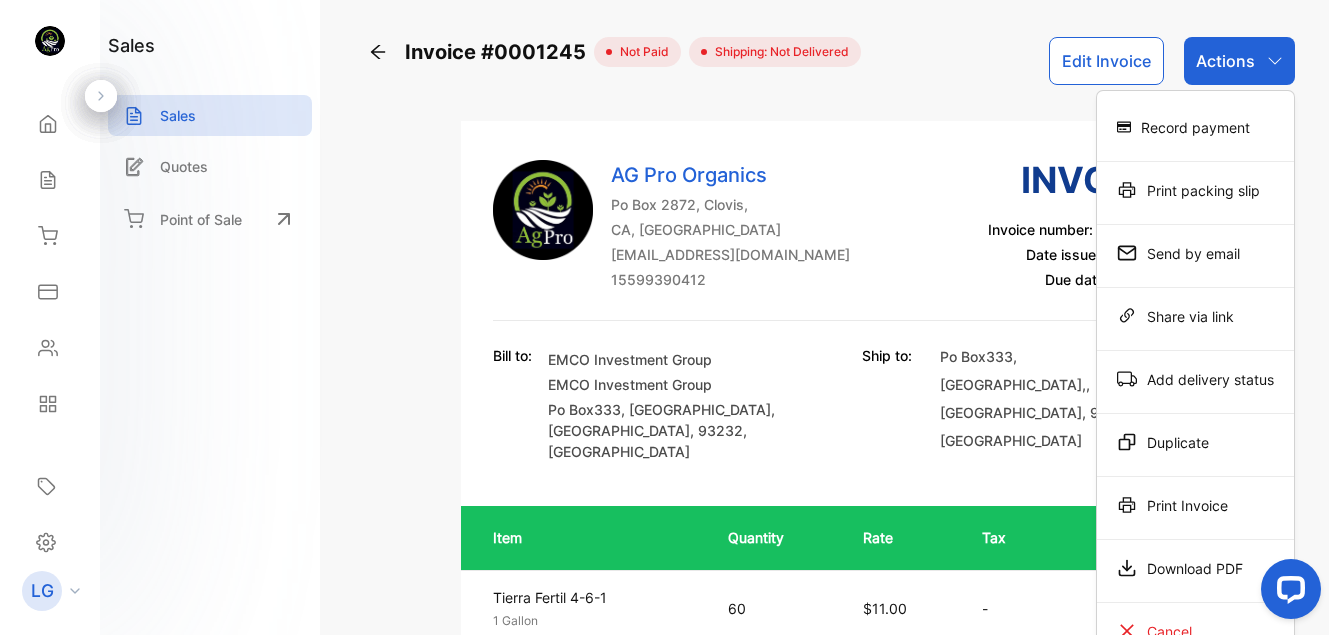 click on "Actions" at bounding box center (1239, 61) 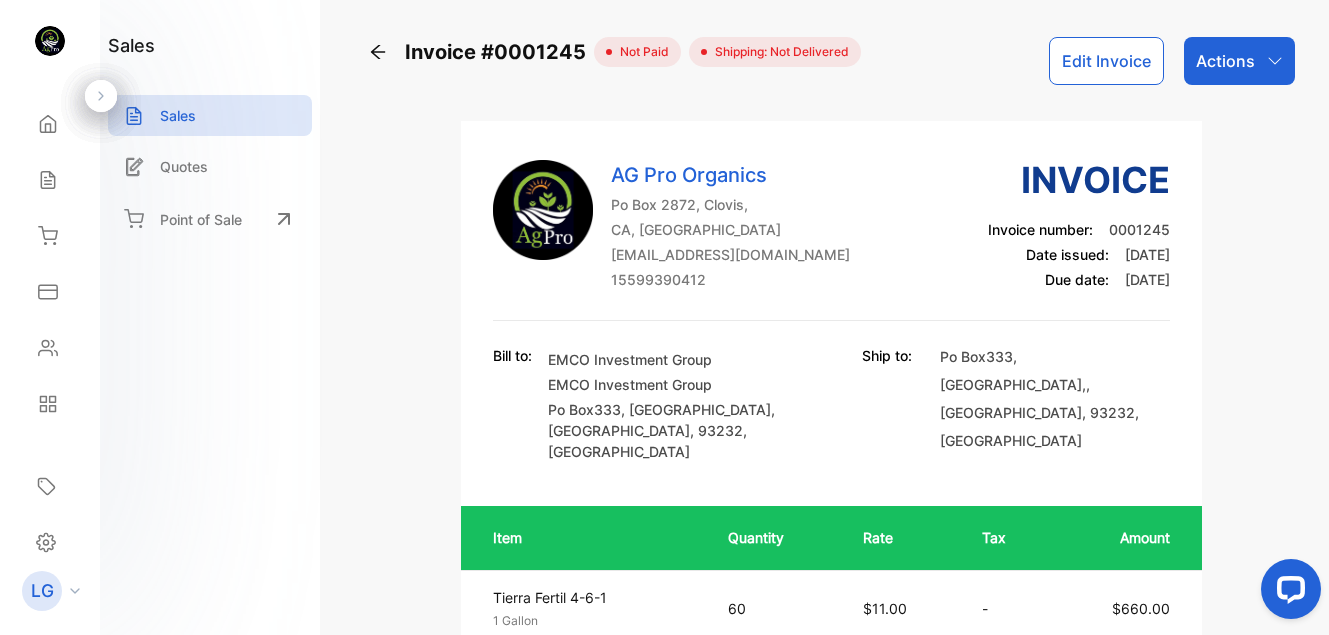 click on "Actions" at bounding box center [1239, 61] 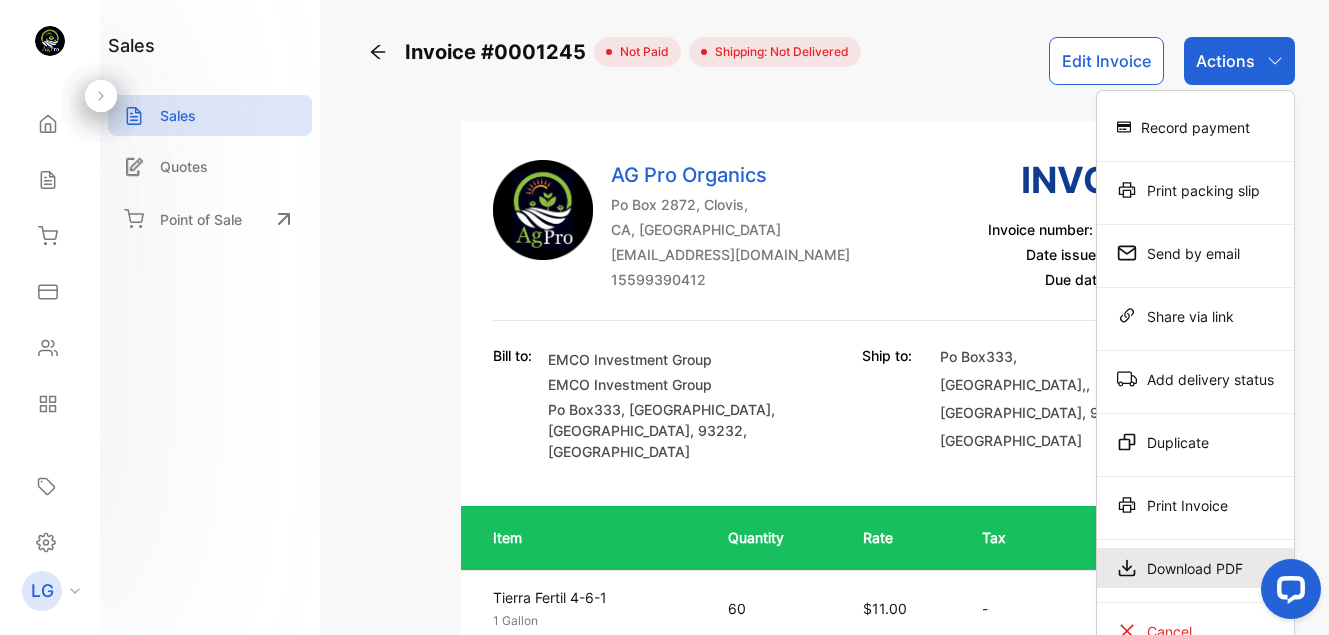 click on "Download PDF" at bounding box center (1195, 568) 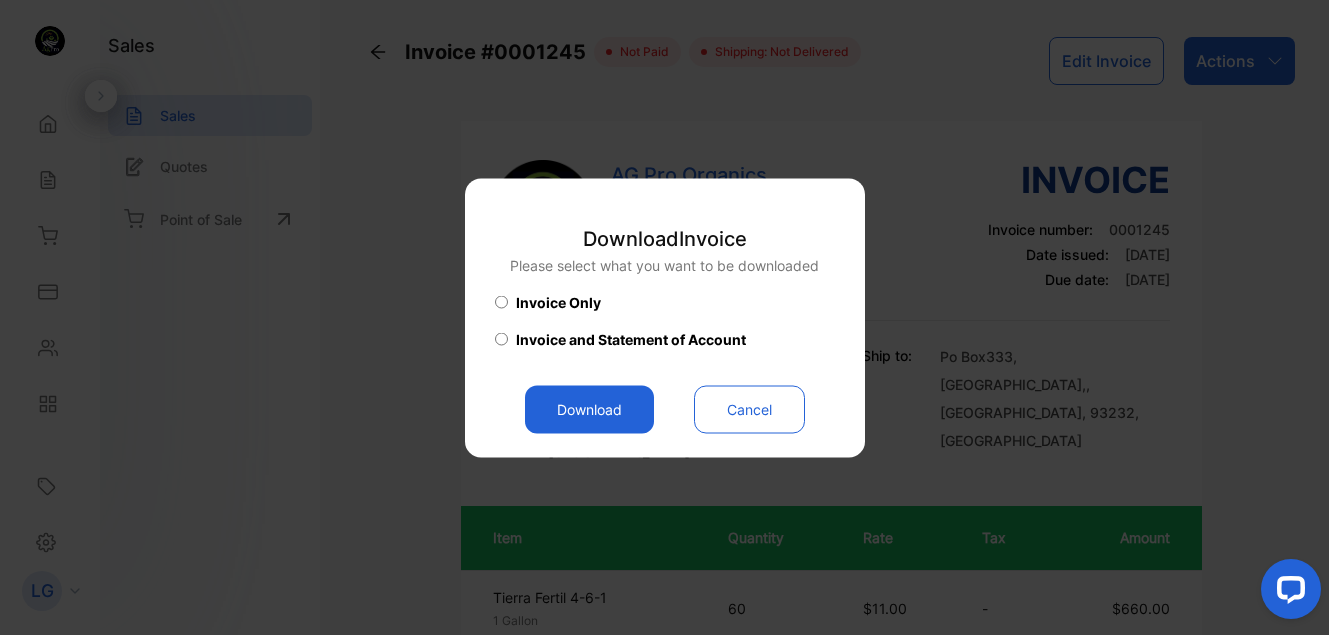 click on "Download" at bounding box center [589, 409] 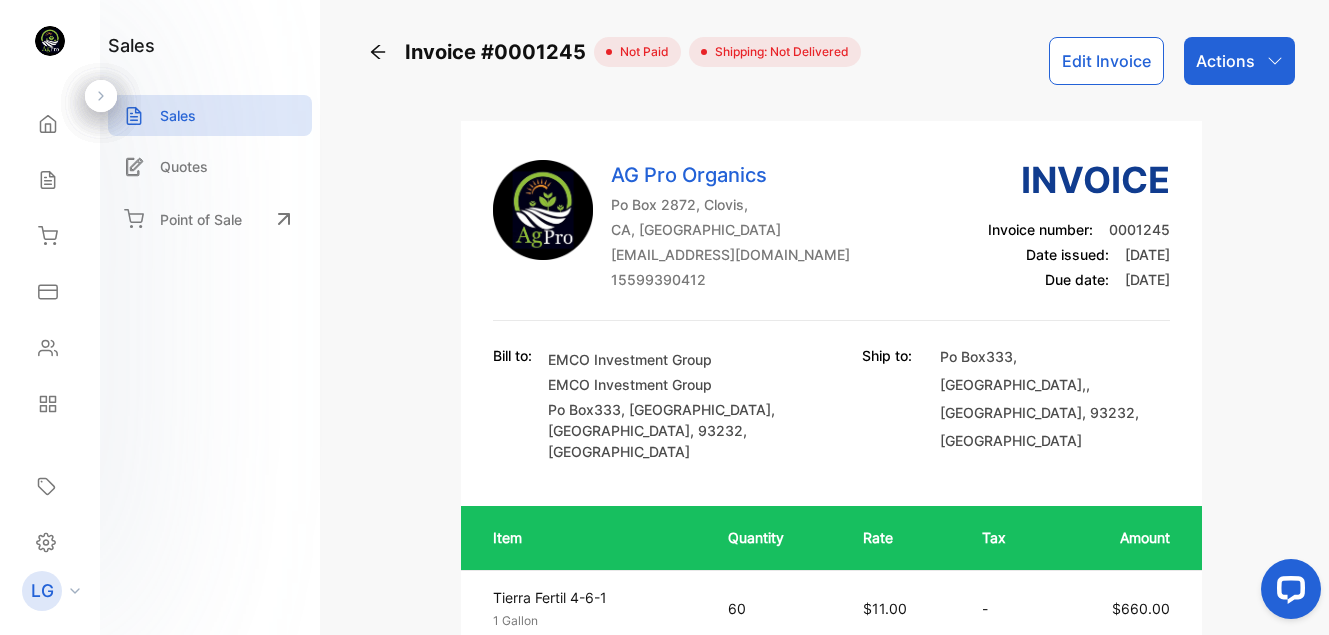 click on "AG Pro Organics Po Box 2872, [GEOGRAPHIC_DATA], [GEOGRAPHIC_DATA], [GEOGRAPHIC_DATA] [EMAIL_ADDRESS][DOMAIN_NAME] 15599390412 Invoice Invoice number:  0001245 Date issued:  [DATE] Due date:  [DATE] Bill to: EMCO Investment Group EMCO Investment Group [GEOGRAPHIC_DATA] , [GEOGRAPHIC_DATA] Ship to: [GEOGRAPHIC_DATA] , [GEOGRAPHIC_DATA] Item Quantity Rate Tax Amount Tierra Fertil 4-6-1 1 Gallon Unit price:    $11.00 60 $11.00 - $660.00 Subtotal (USD) $660.00 Total Due (USD) $660.00 Paid (USD) $0.00 Balance (USD) $660.00 Notes Ranch 14 20 acres  Statement of account Payment History Detailed statement of account for EMCO Investment Group Invoice / Receipt Due date Total amount Amount due #0001067 [DATE] $5,550.00 $0.00 #0001069 [DATE] $6,150.00 $0.00 #0001091 [DATE] $6,460.00 $0.00 #0001102 [DATE] $2,850.00 $0.00 #0001143 [DATE] $4,020.00 $0.00 #0001109 [DATE] $7,140.00 $7,140.00 #0001149 [DATE] $90,750.00 $0.00 #0001194 [DATE] $0.00" at bounding box center (831, 1650) 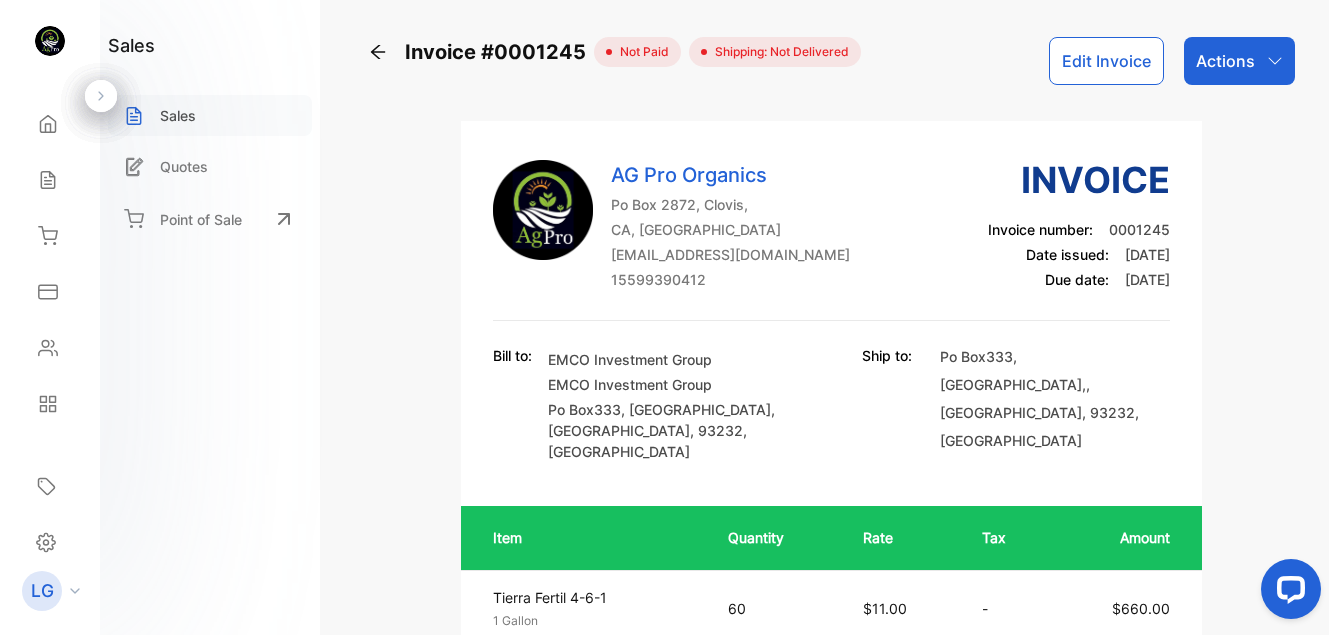 click on "Sales" at bounding box center (178, 115) 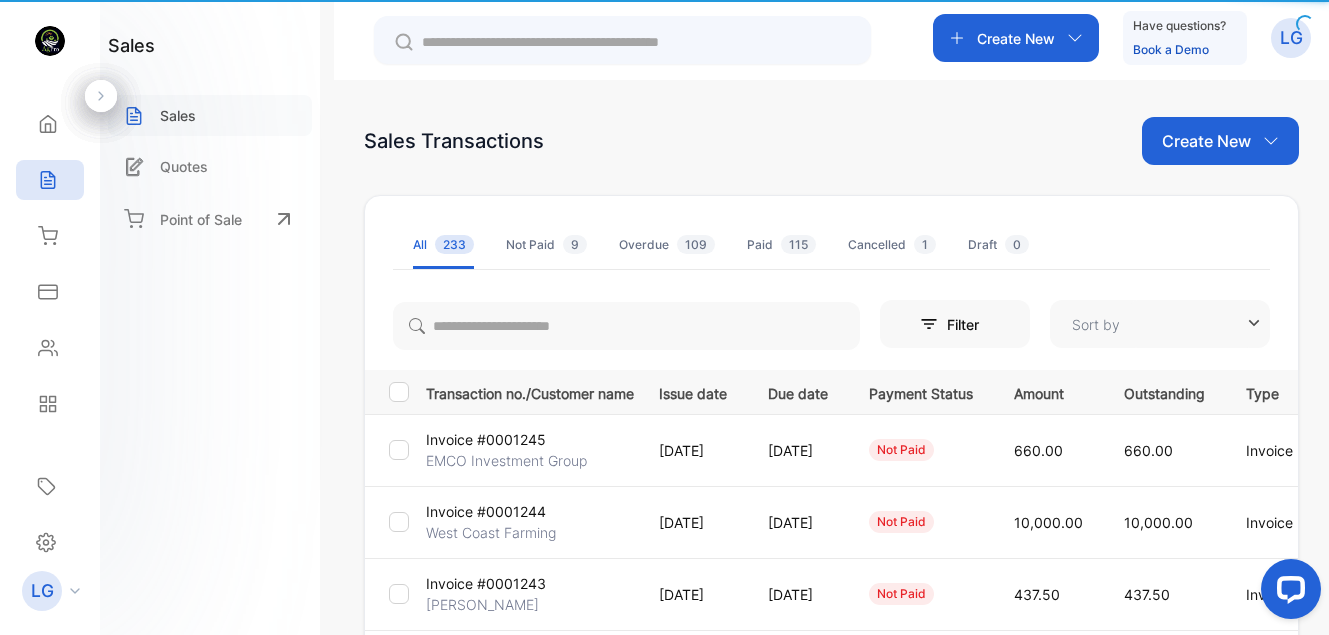 type on "**********" 